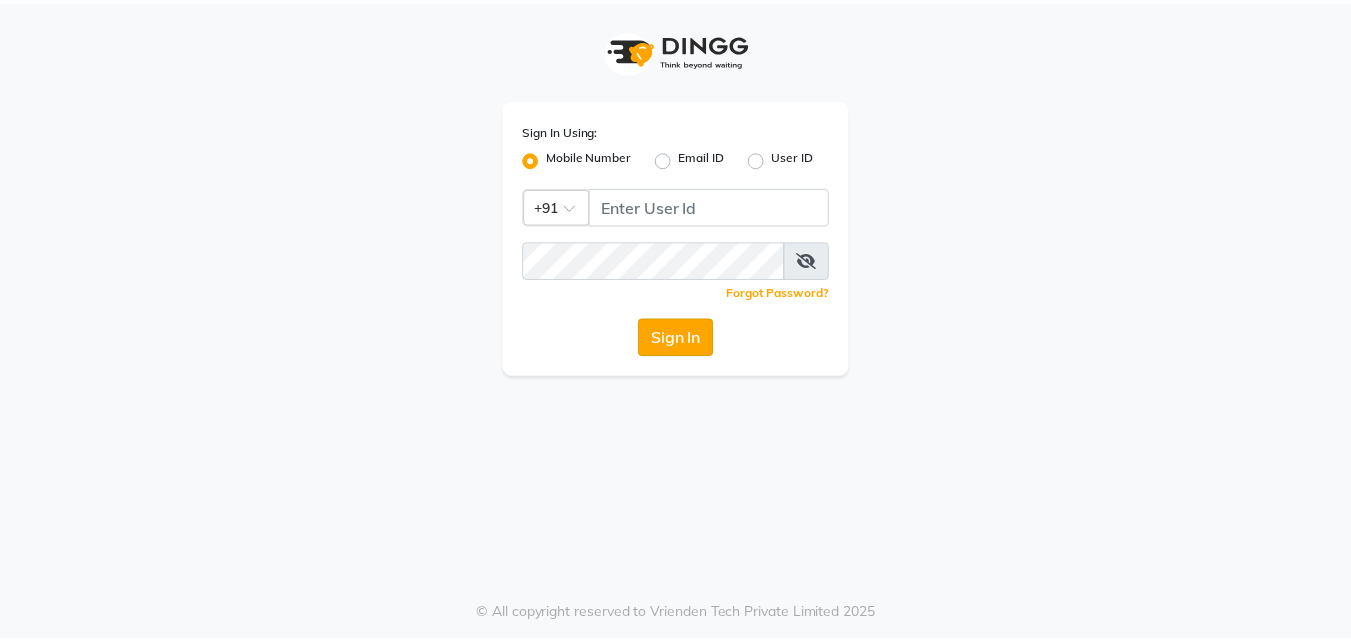 scroll, scrollTop: 0, scrollLeft: 0, axis: both 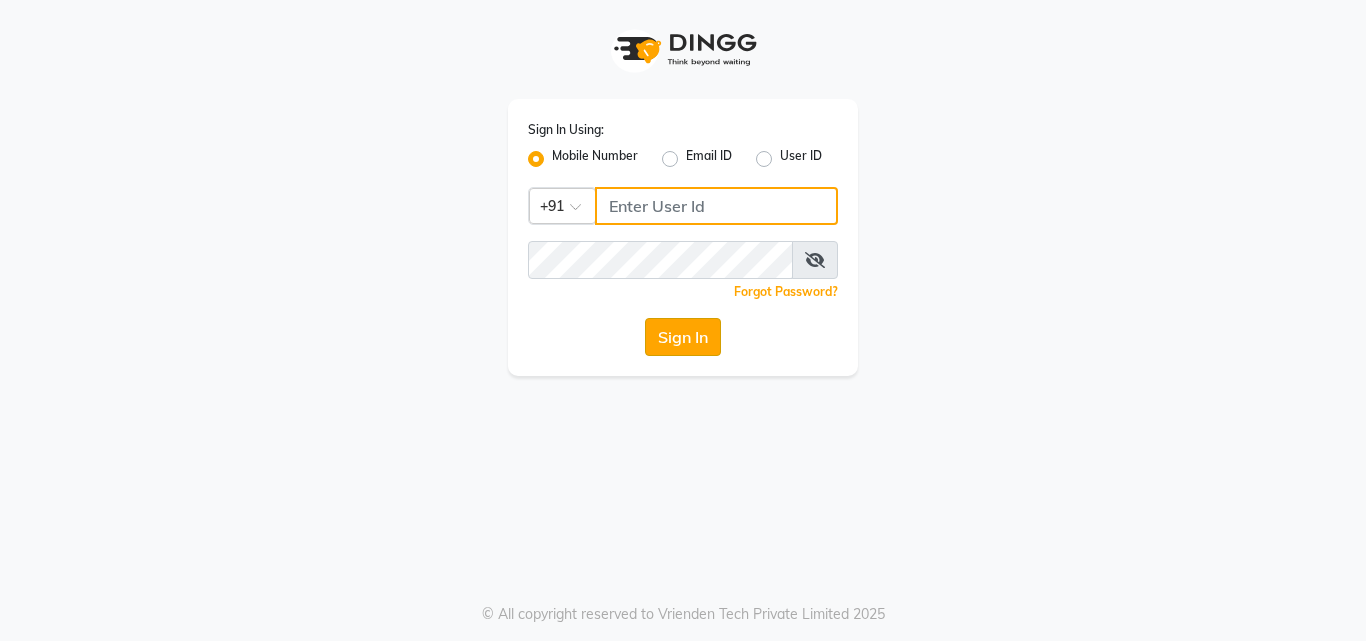 type on "[PHONE]" 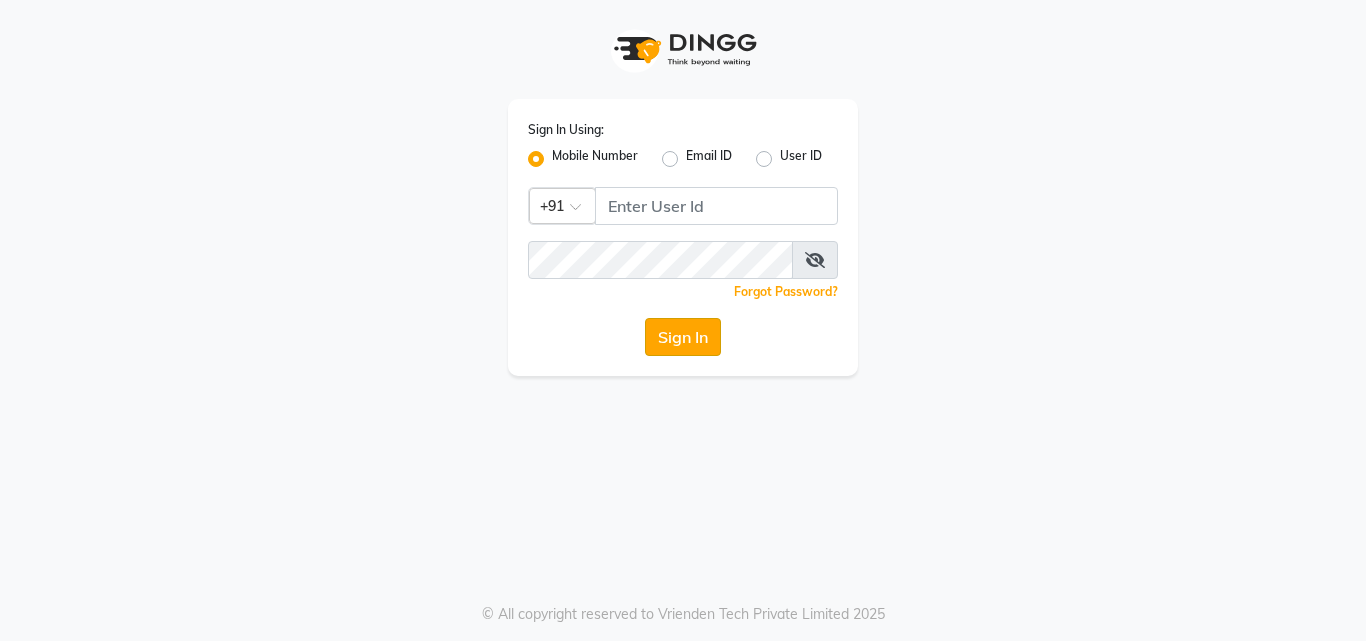 click on "Sign In" 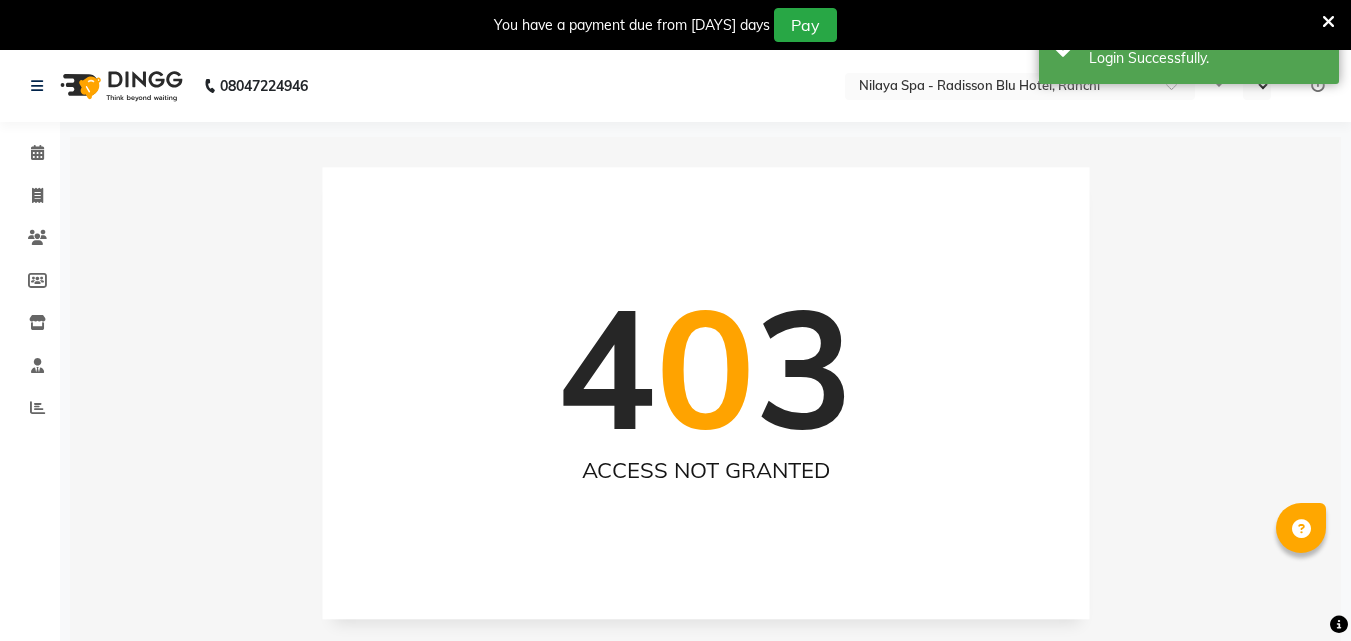 select on "en" 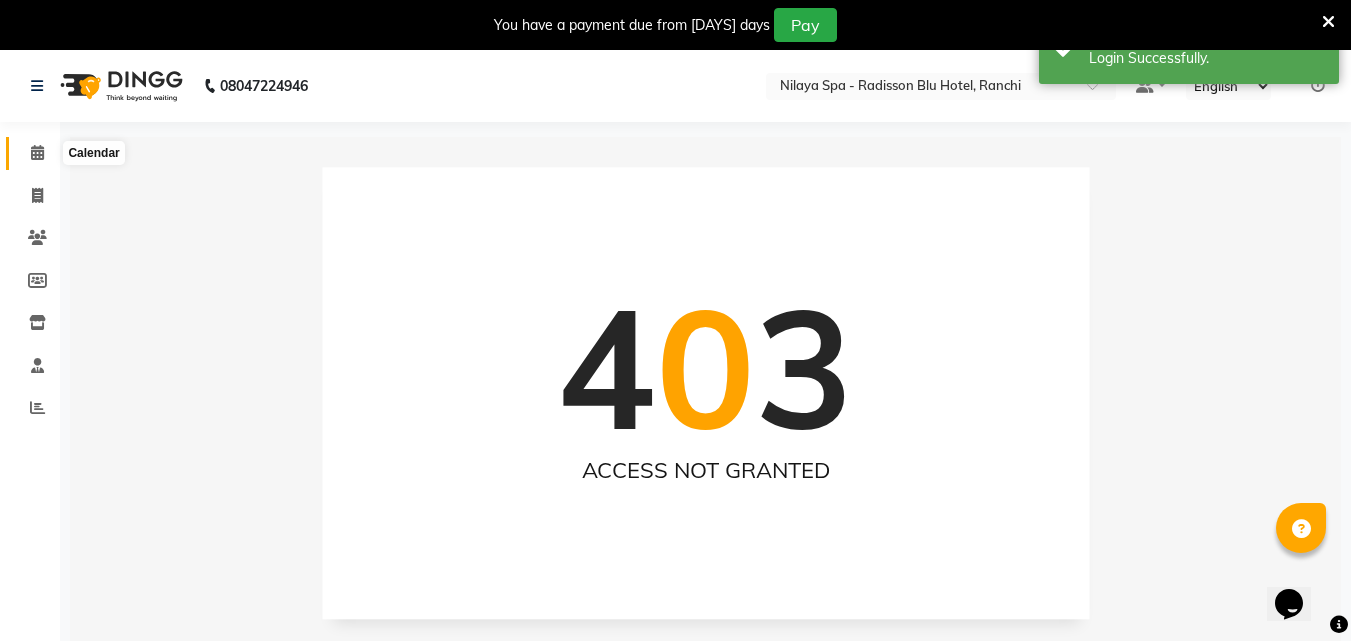 scroll, scrollTop: 0, scrollLeft: 0, axis: both 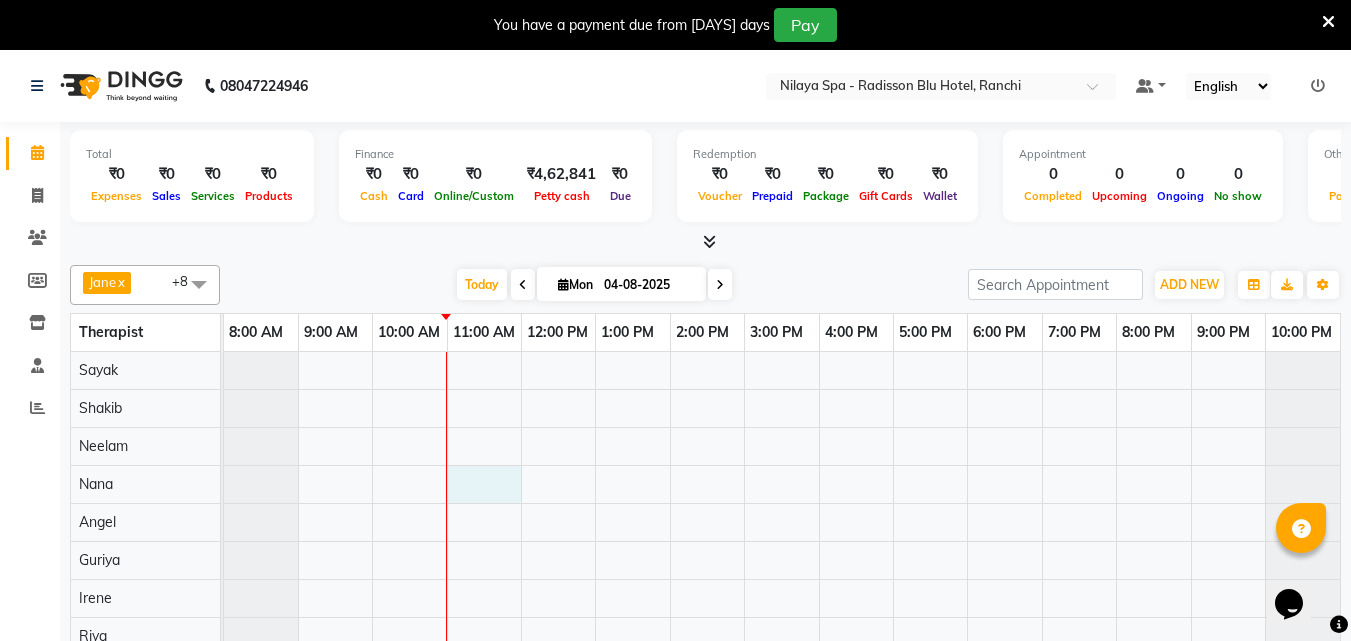 click at bounding box center (782, 511) 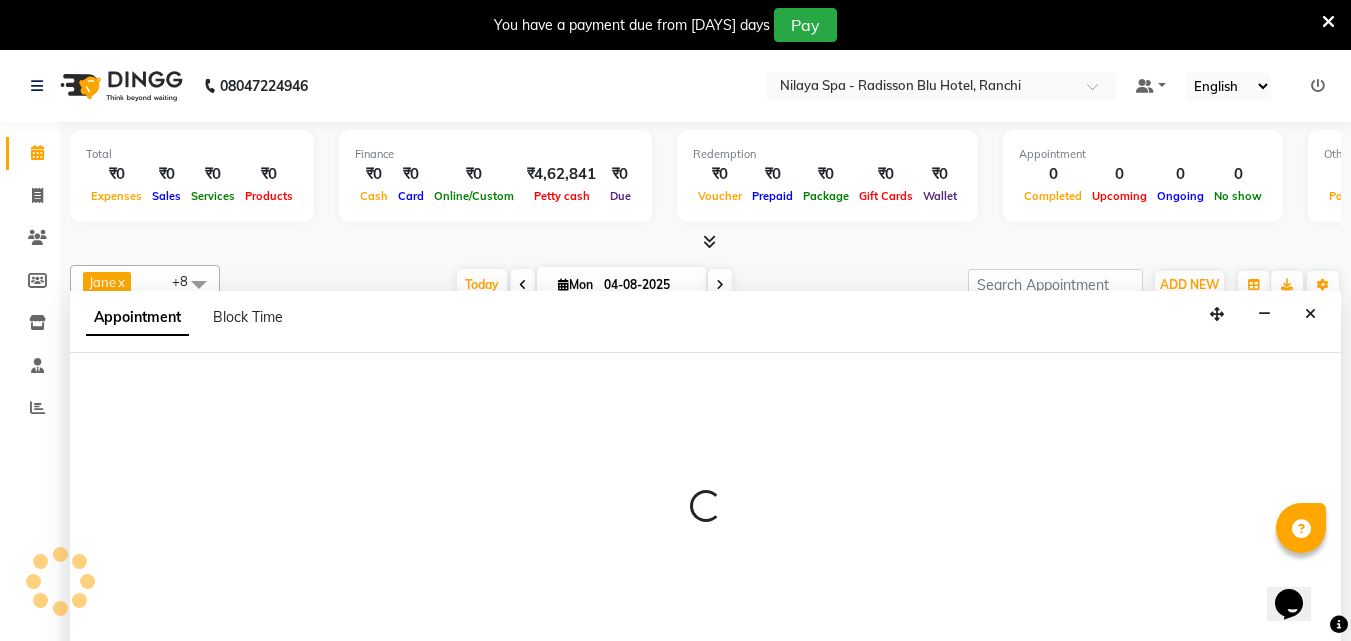 scroll, scrollTop: 50, scrollLeft: 0, axis: vertical 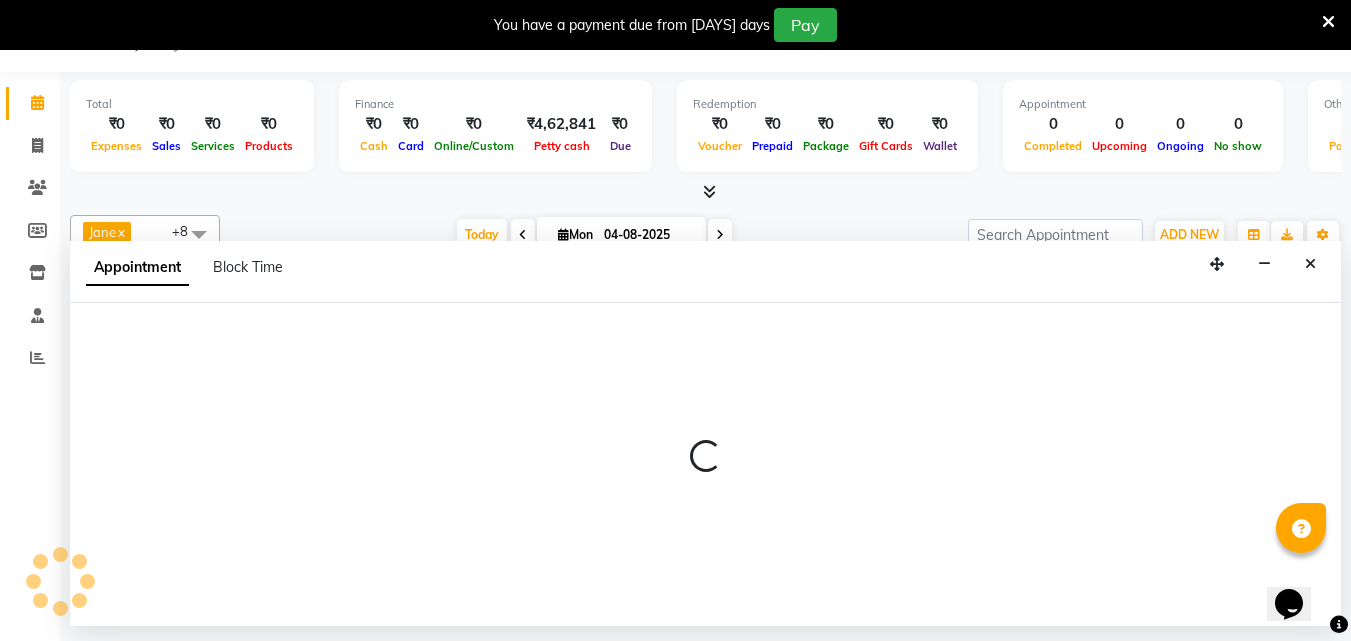 select on "78965" 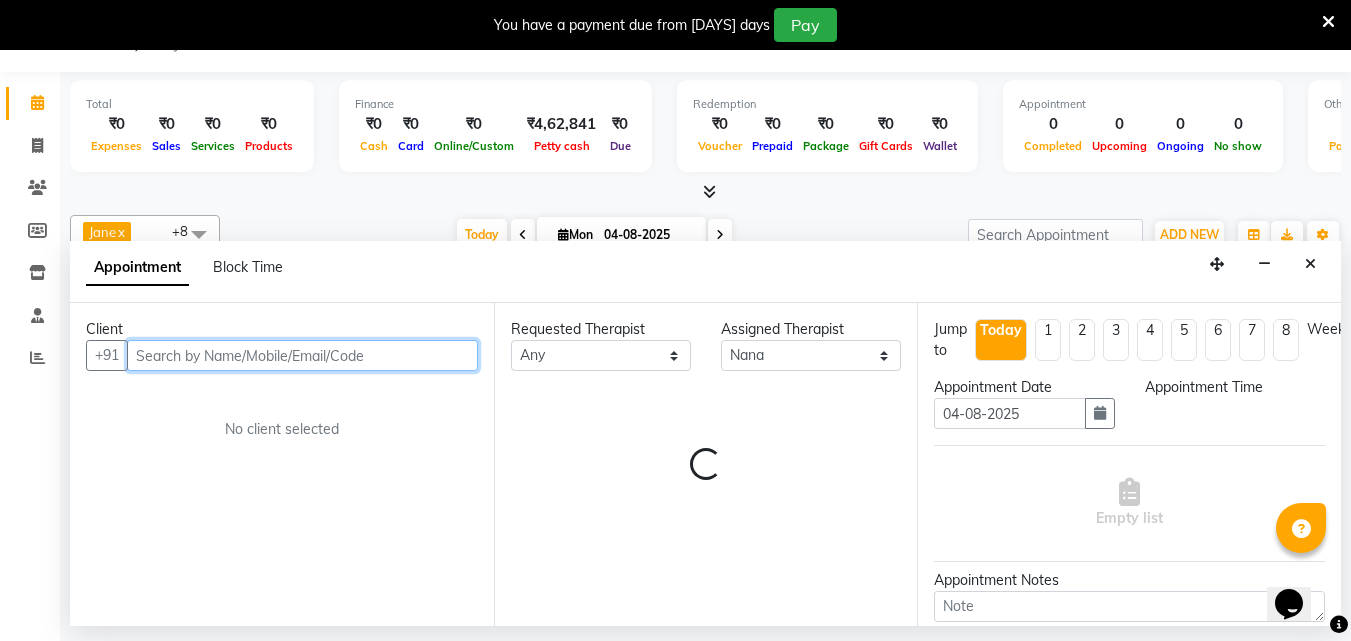 select on "660" 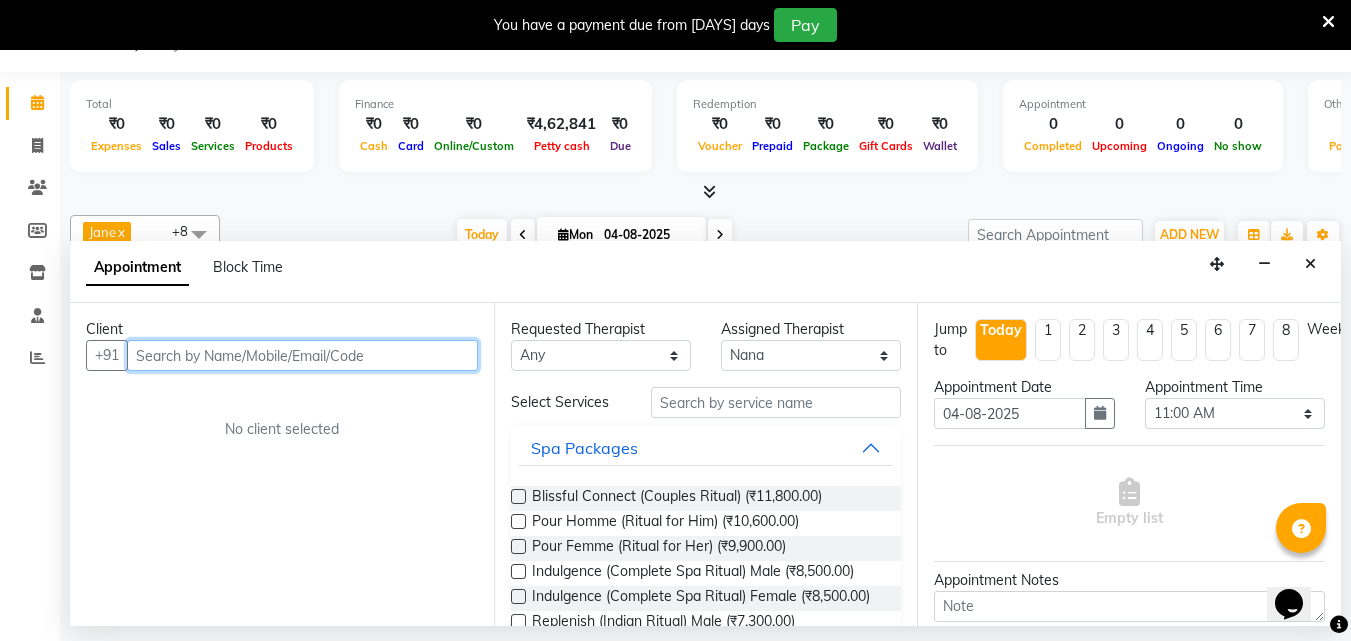 click at bounding box center (302, 355) 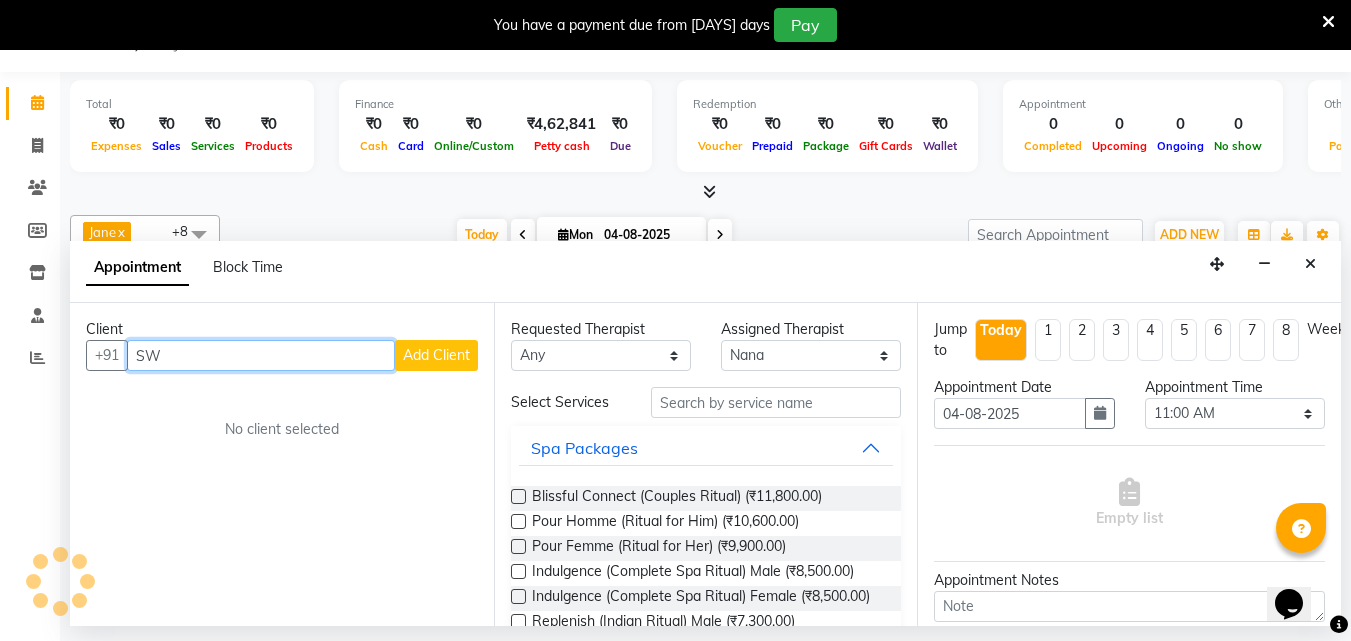 type on "S" 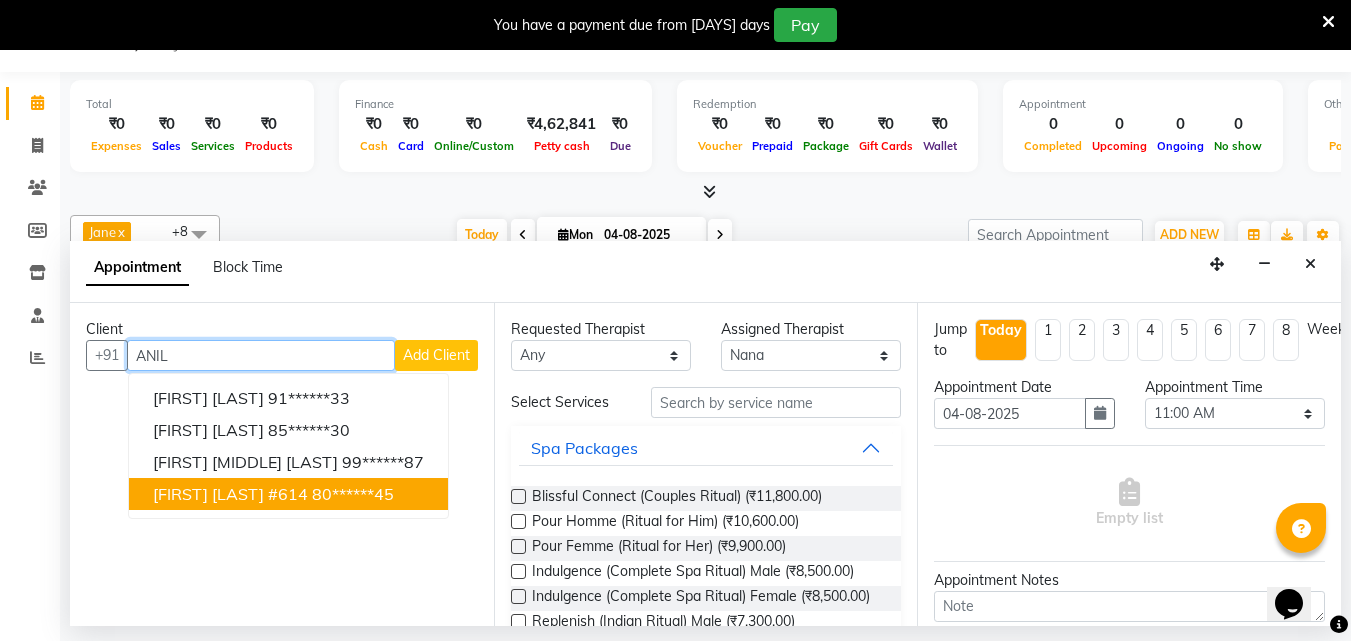 click on "[FIRST] [LAST] #614" at bounding box center (230, 494) 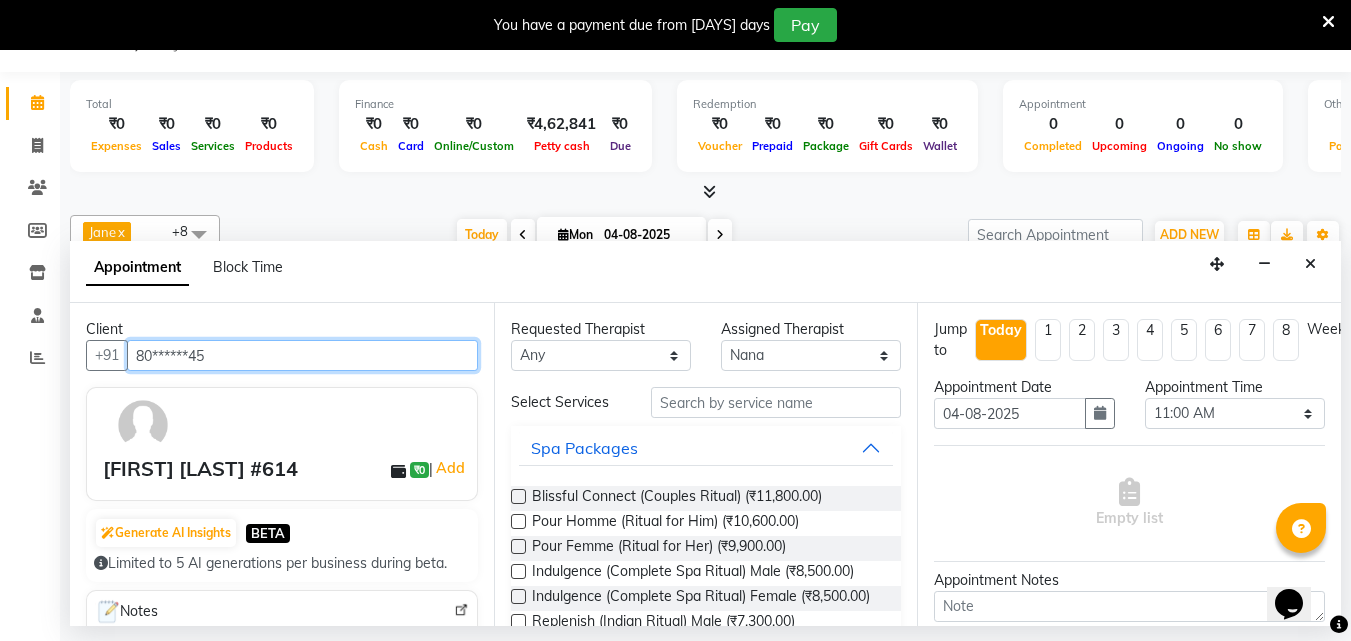type on "80******45" 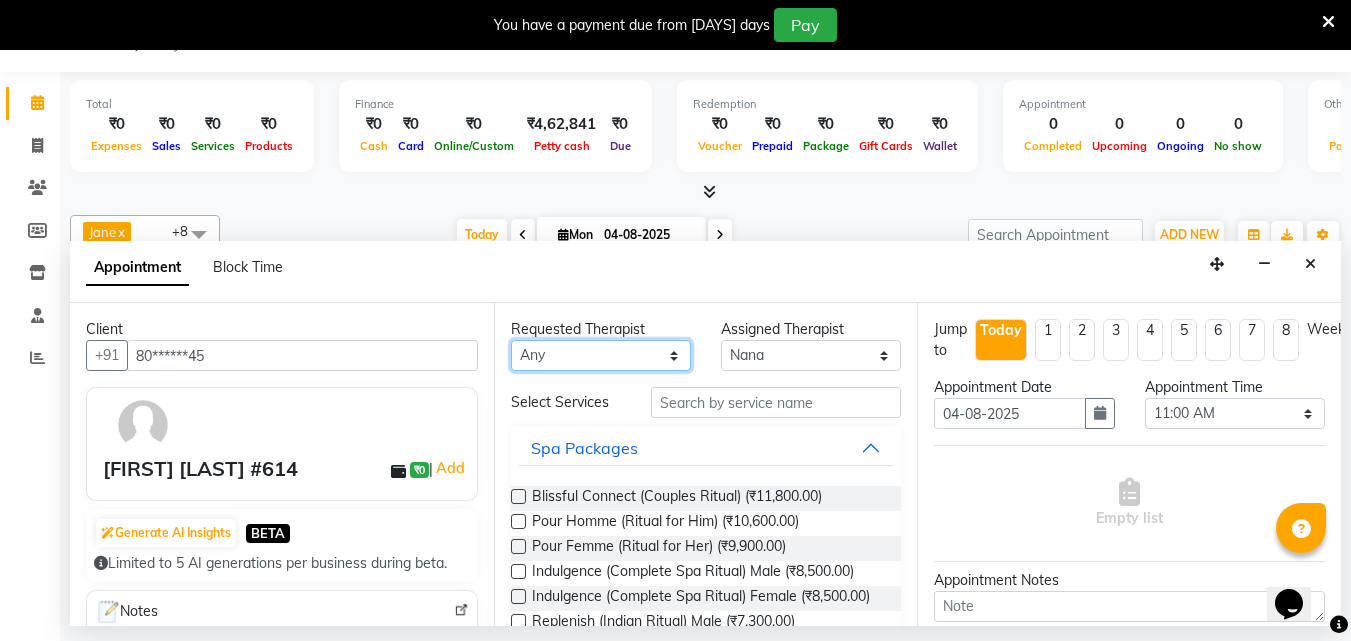click on "Any Angel Guriya Irene Nana Neelam  Office  Riya Sayak Shakib" at bounding box center (601, 355) 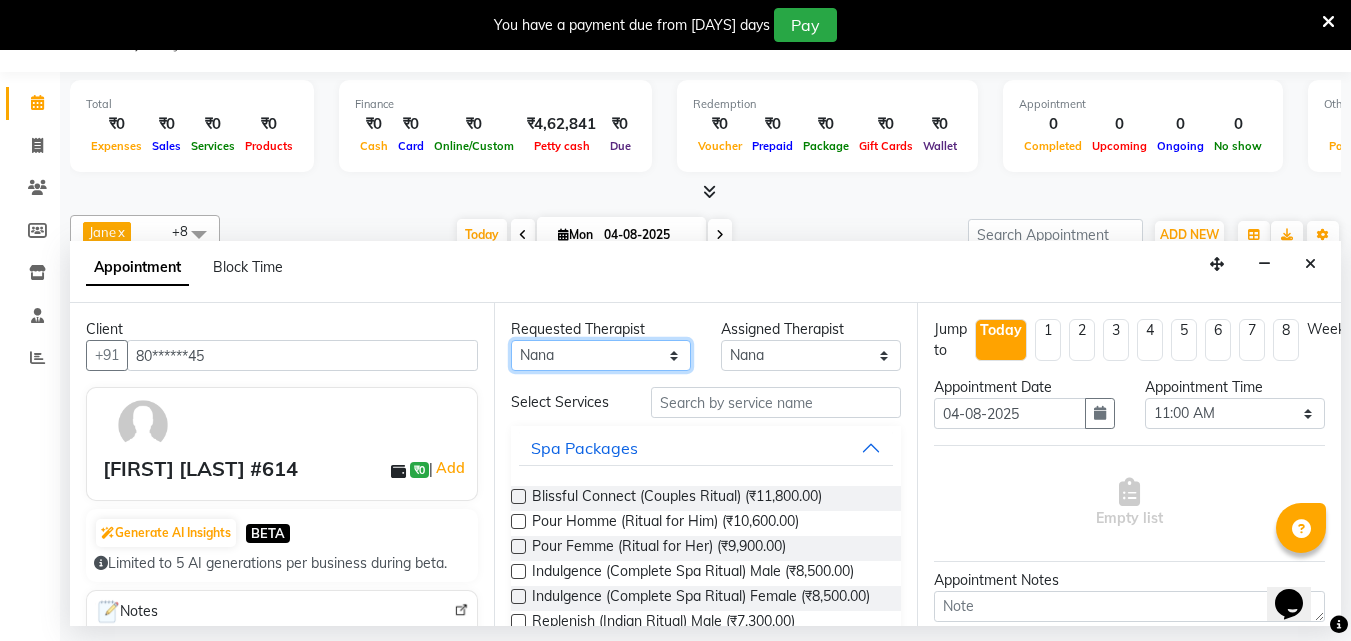 click on "Any Angel Guriya Irene Nana Neelam  Office  Riya Sayak Shakib" at bounding box center [601, 355] 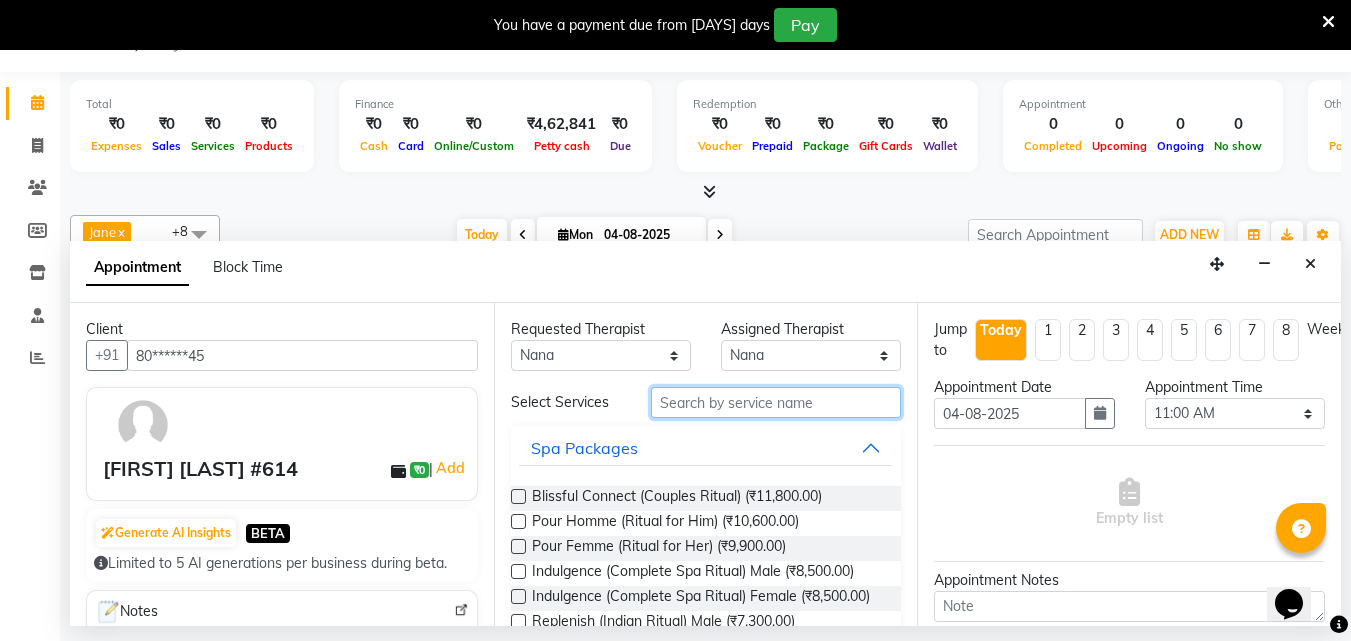 click at bounding box center (776, 402) 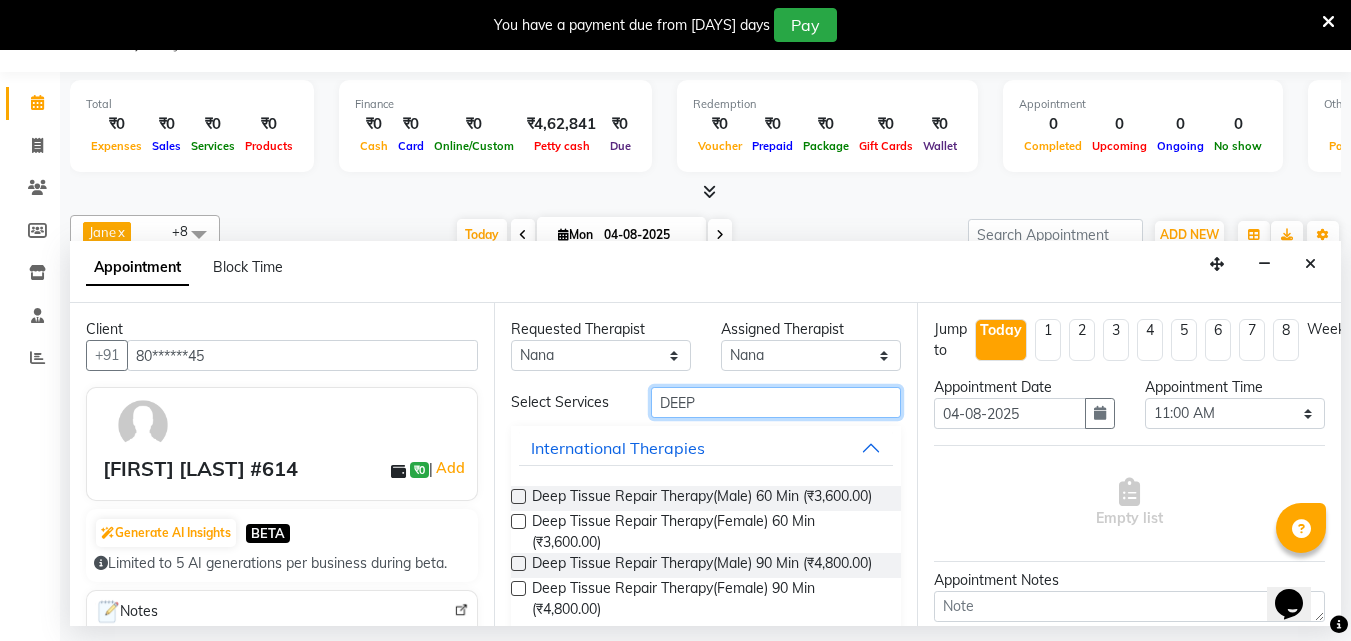 type on "DEEP" 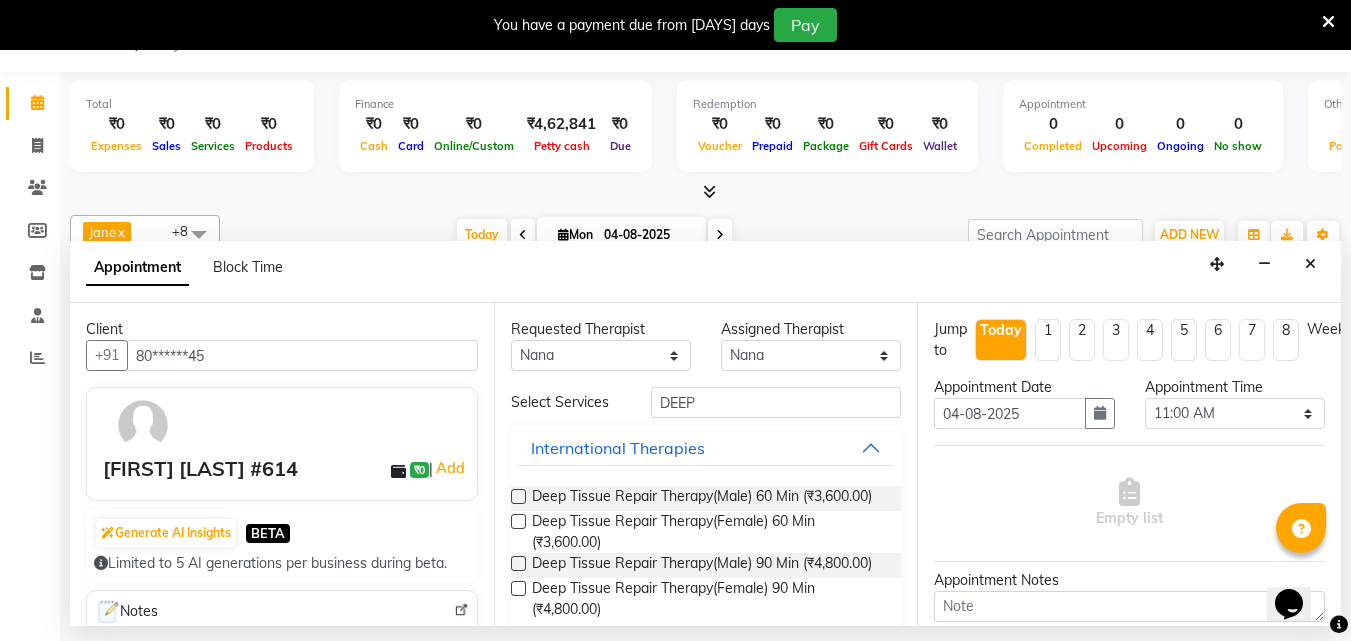 click on "Deep Tissue Repair Therapy(Male) 90 Min (₹4,800.00)" at bounding box center [706, 565] 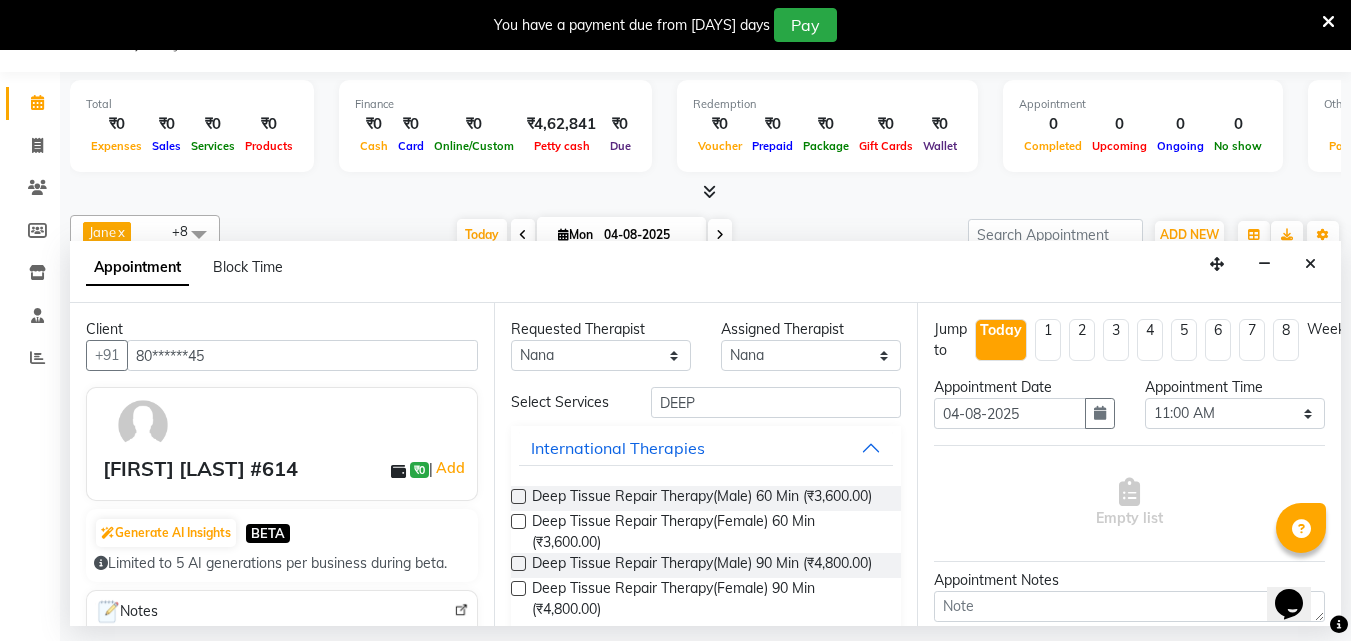 click at bounding box center [518, 563] 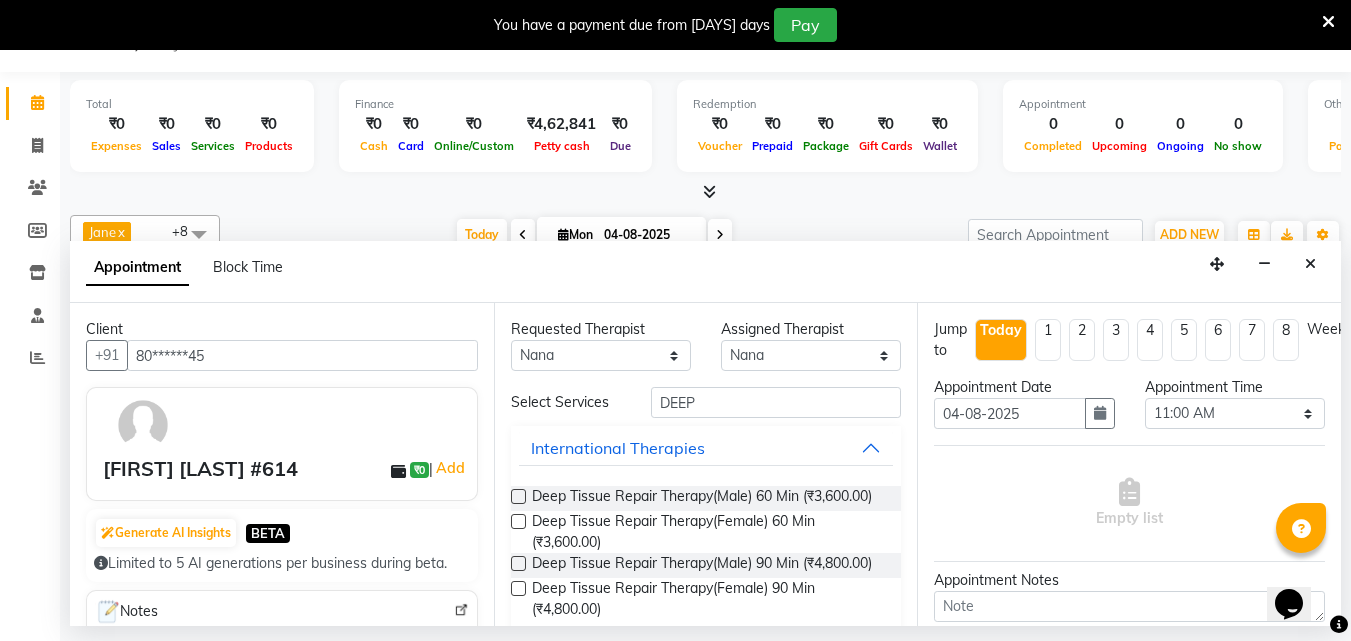 click at bounding box center [517, 565] 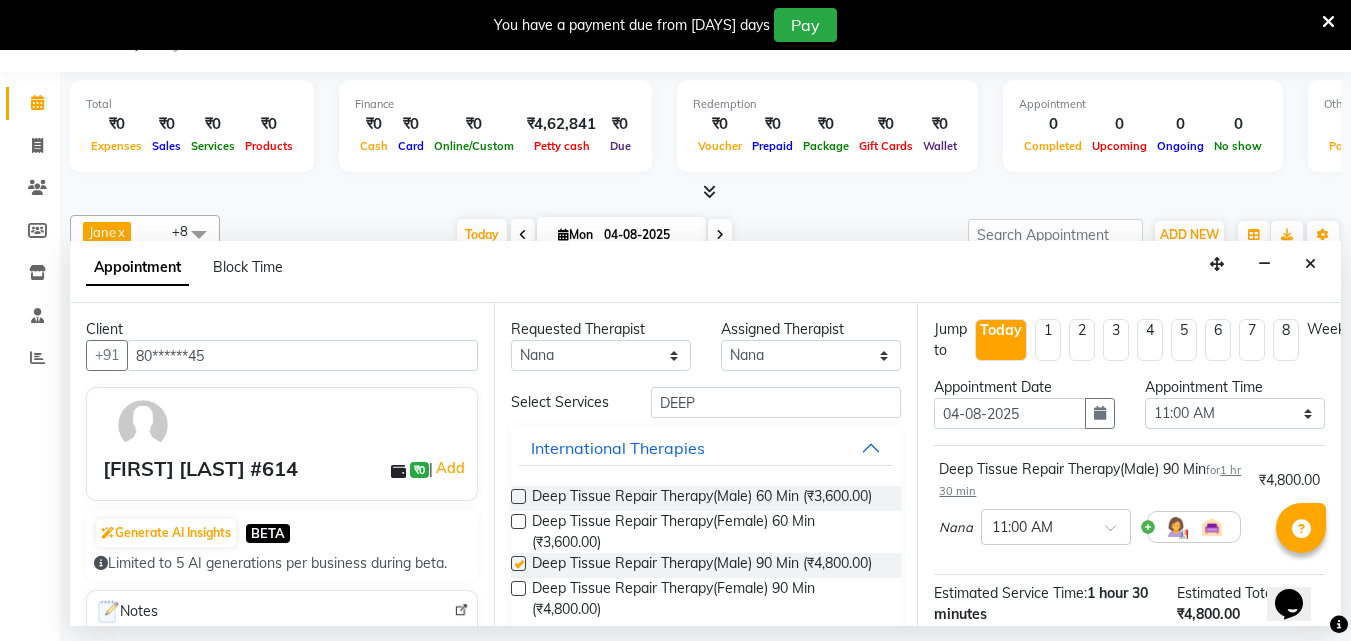 checkbox on "false" 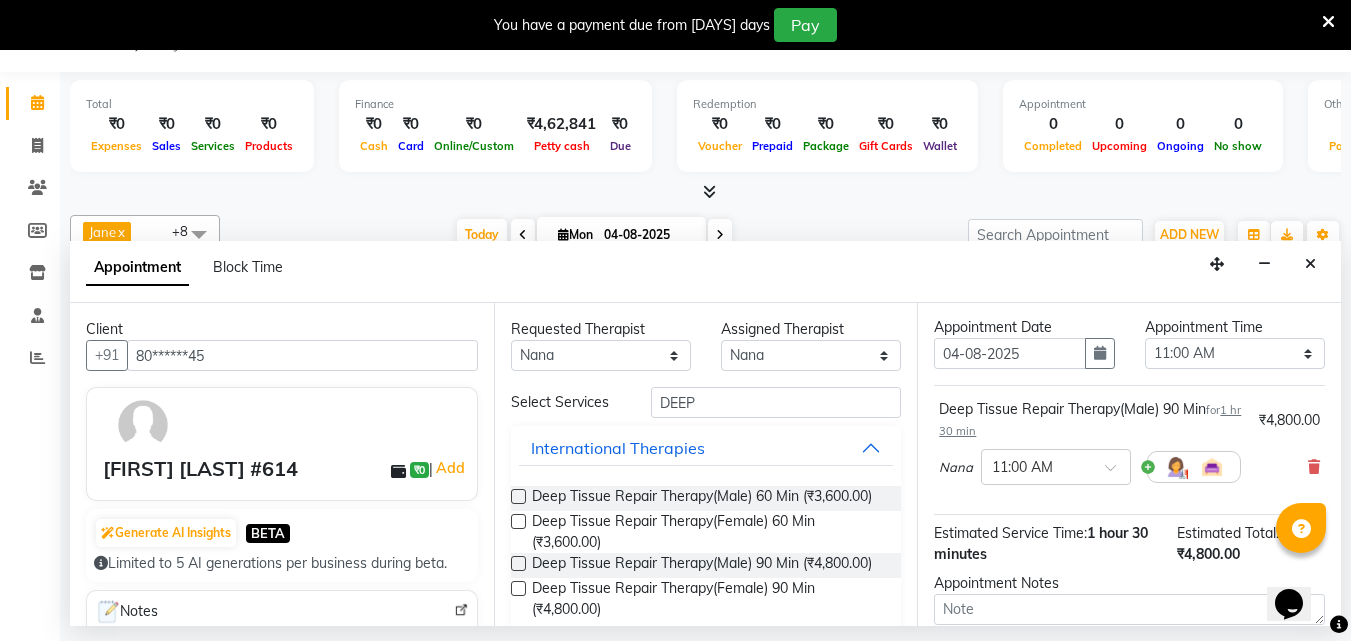 scroll, scrollTop: 260, scrollLeft: 0, axis: vertical 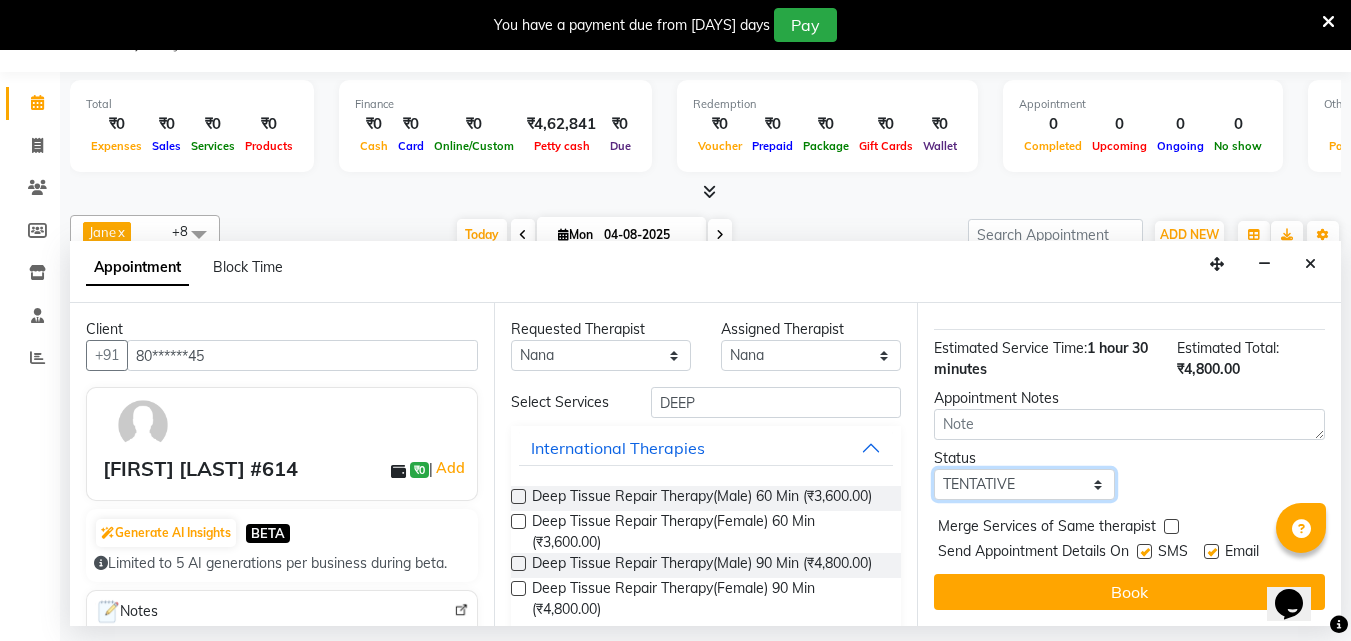 click on "Select TENTATIVE CONFIRM CHECK-IN UPCOMING" at bounding box center [1024, 484] 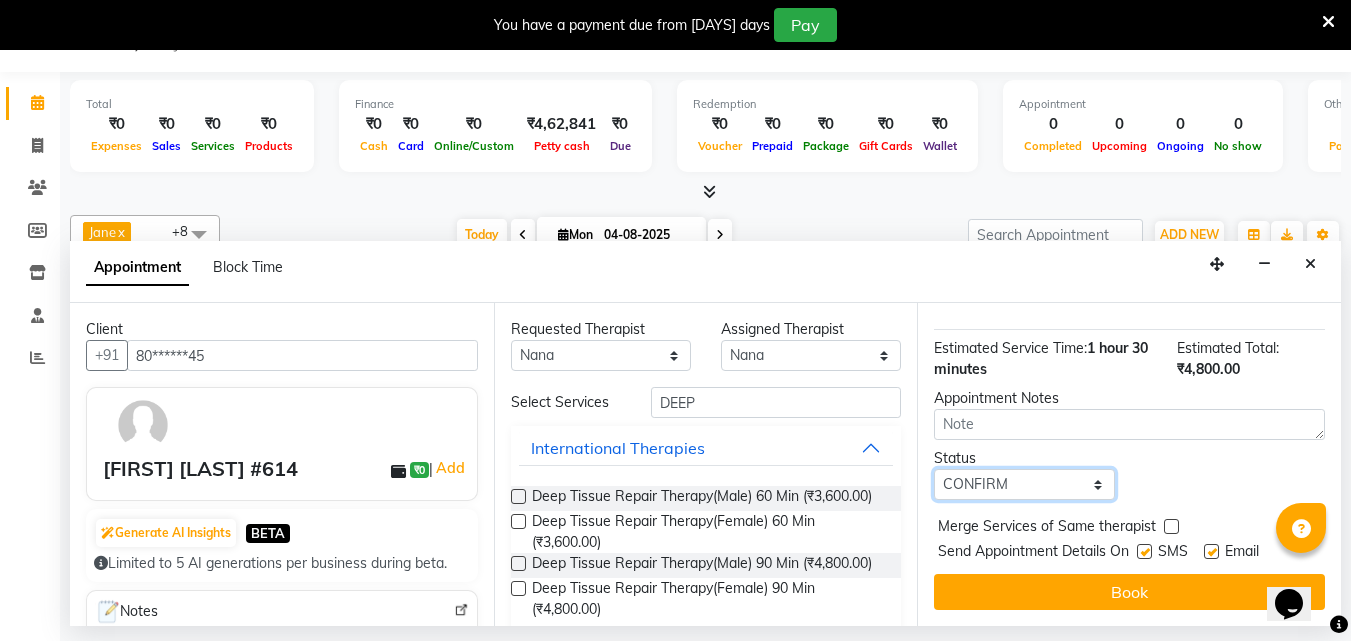 click on "Select TENTATIVE CONFIRM CHECK-IN UPCOMING" at bounding box center (1024, 484) 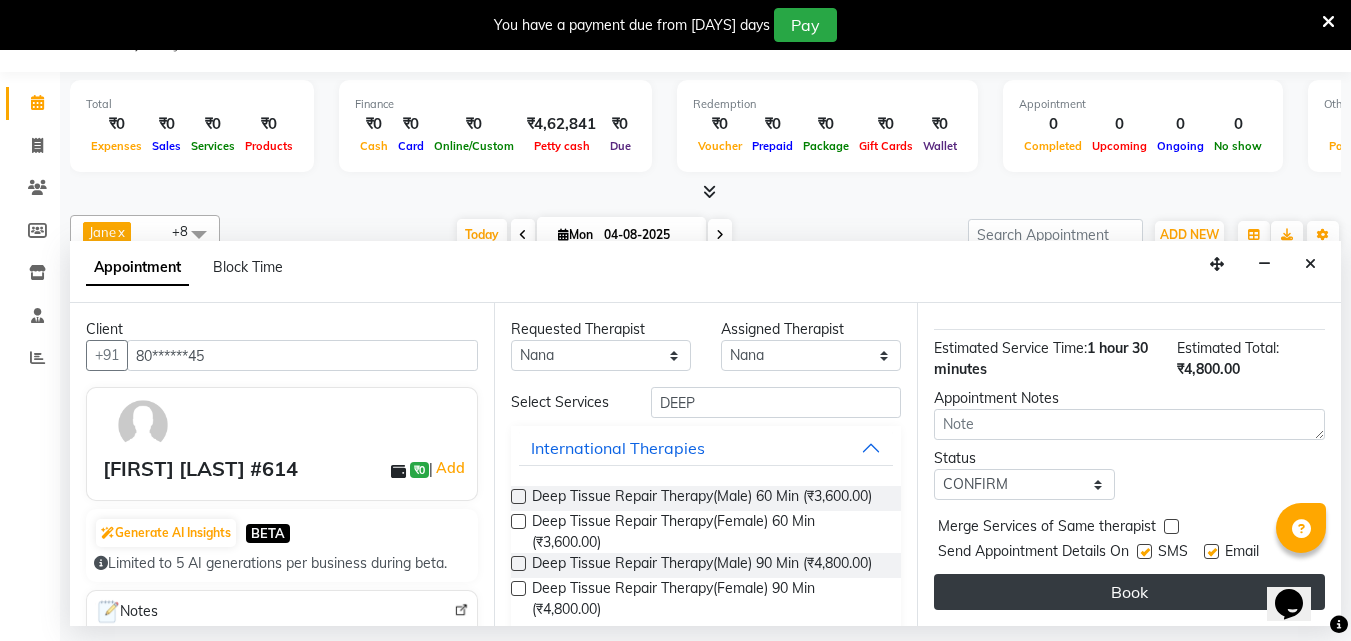 click on "Book" at bounding box center (1129, 592) 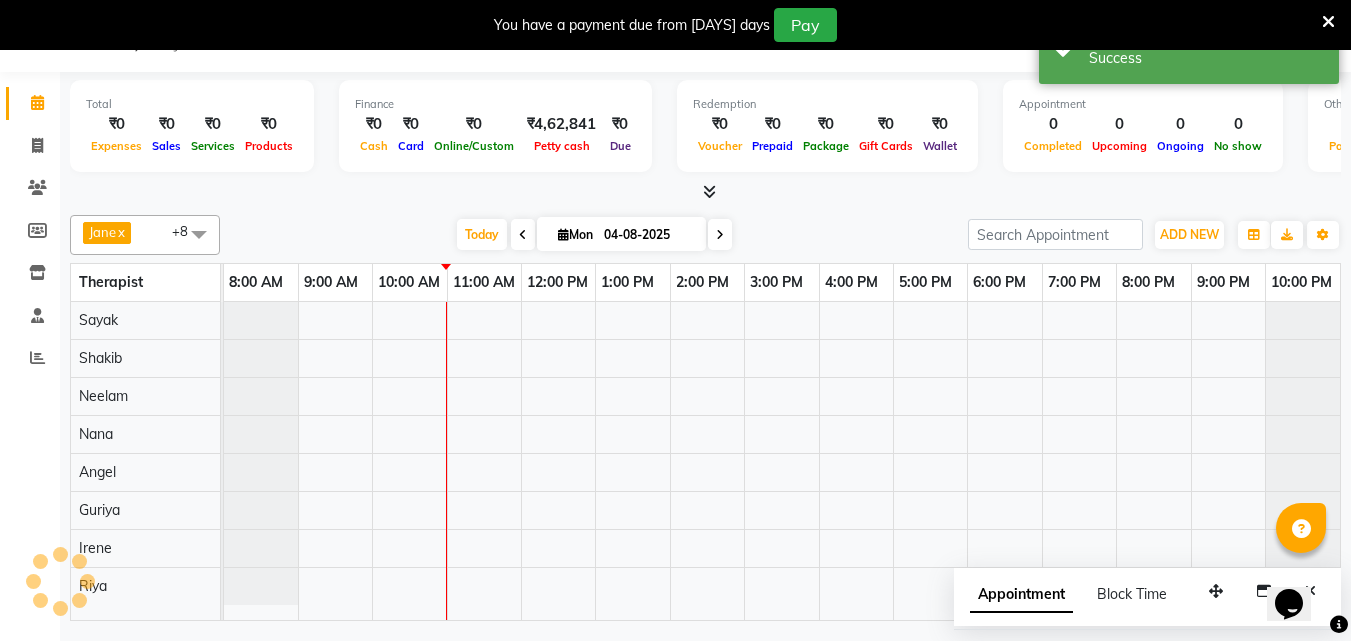 scroll, scrollTop: 0, scrollLeft: 0, axis: both 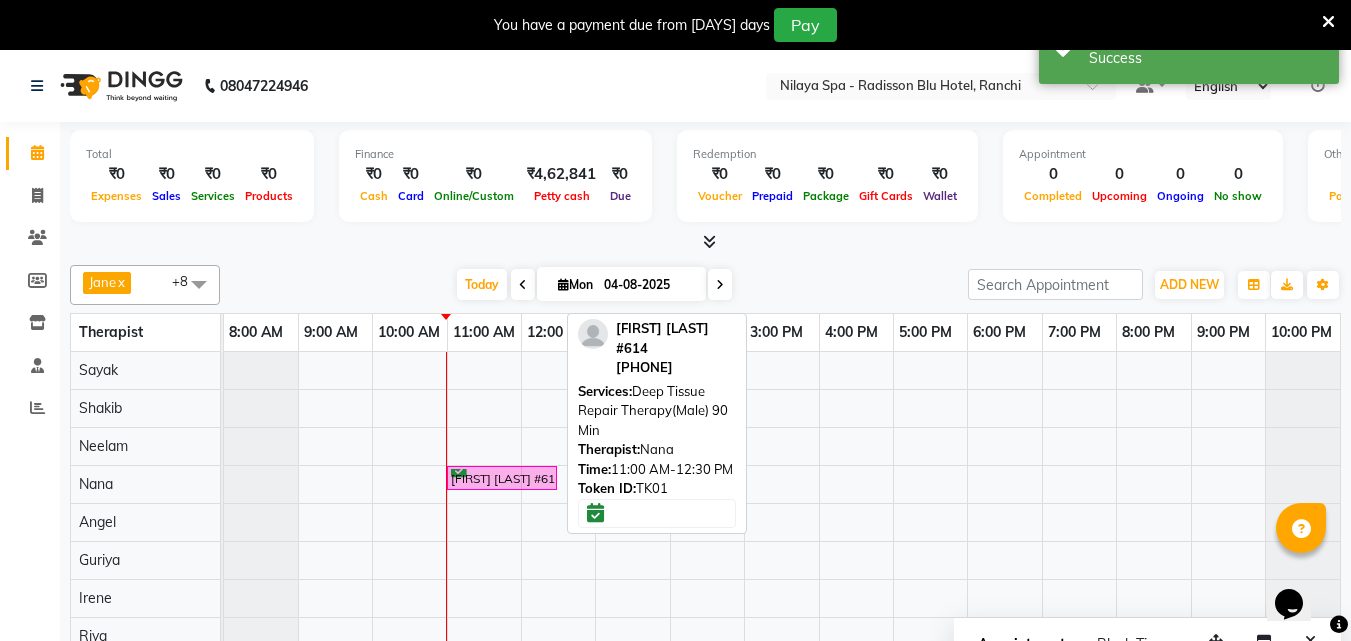 click on "[FIRST] [LAST] #614, [TIME]-[TIME], [SERVICE] [TIME] [GENDER] [DURATION]" at bounding box center (502, 478) 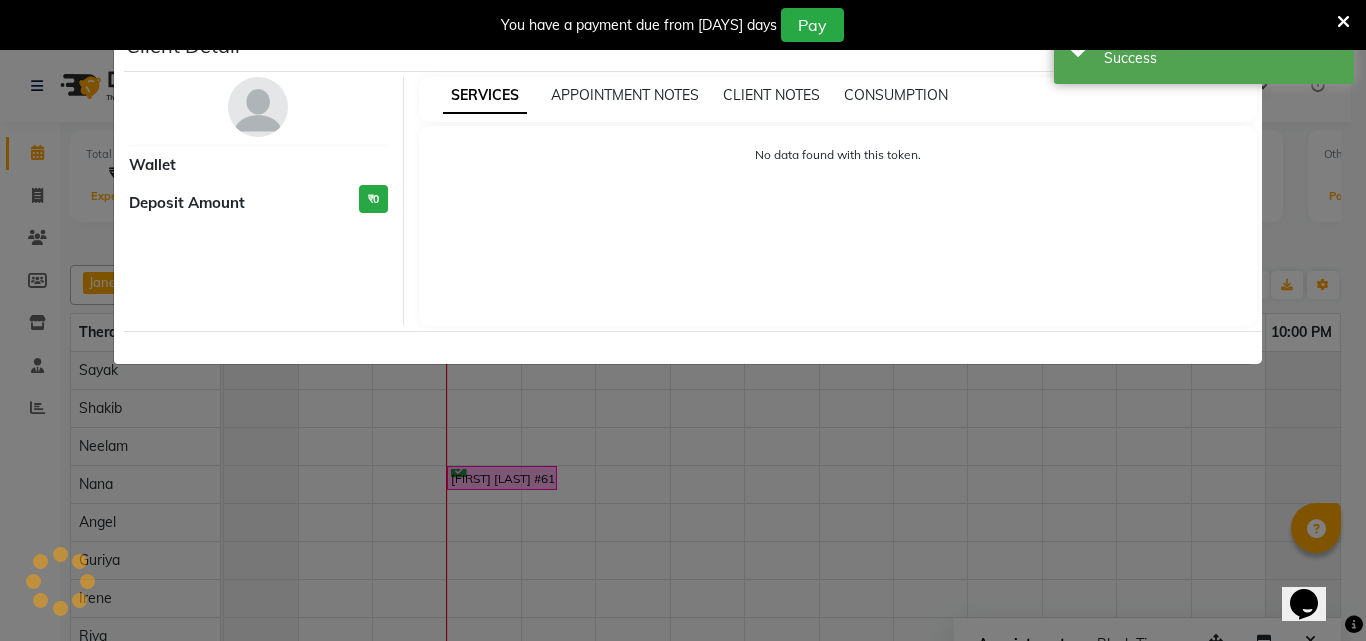 select on "6" 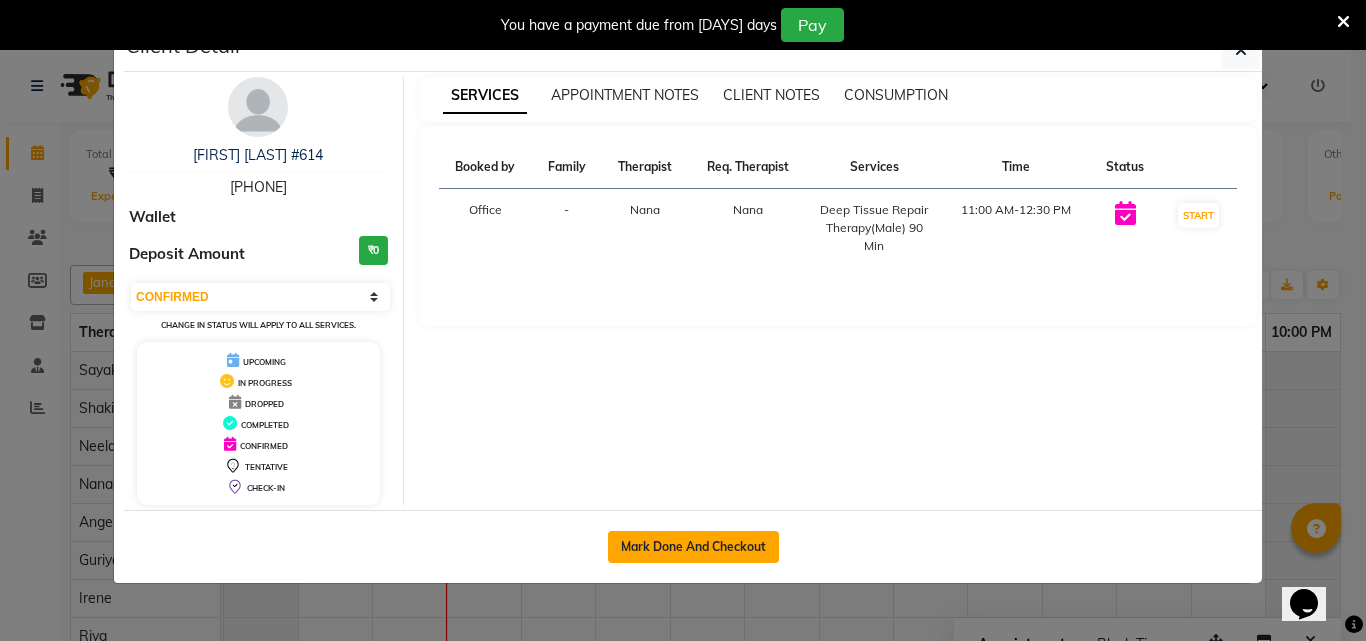 click on "Mark Done And Checkout" 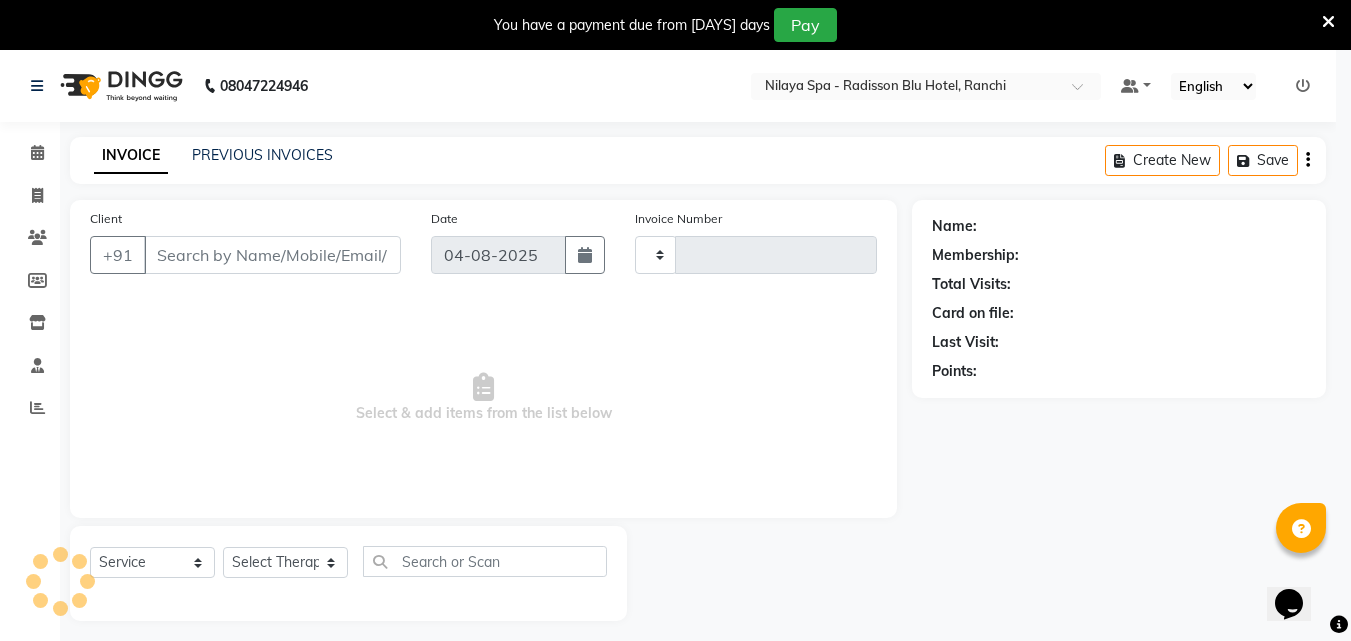type on "1016" 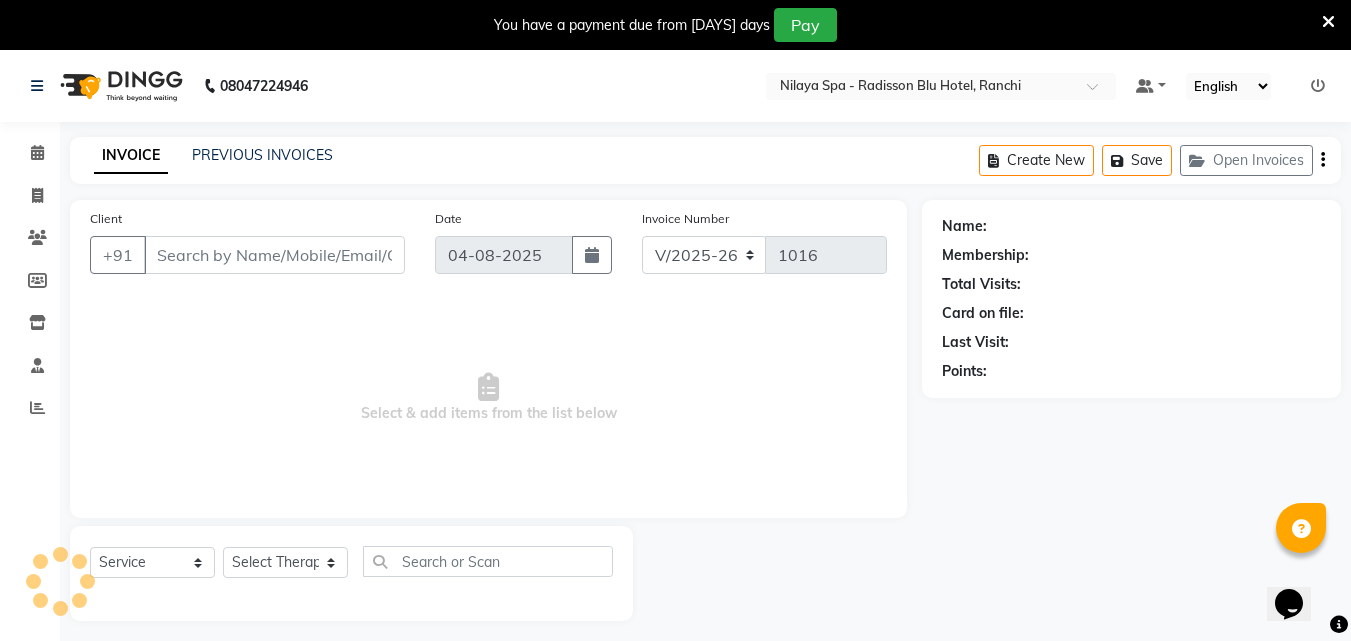 type on "80******45" 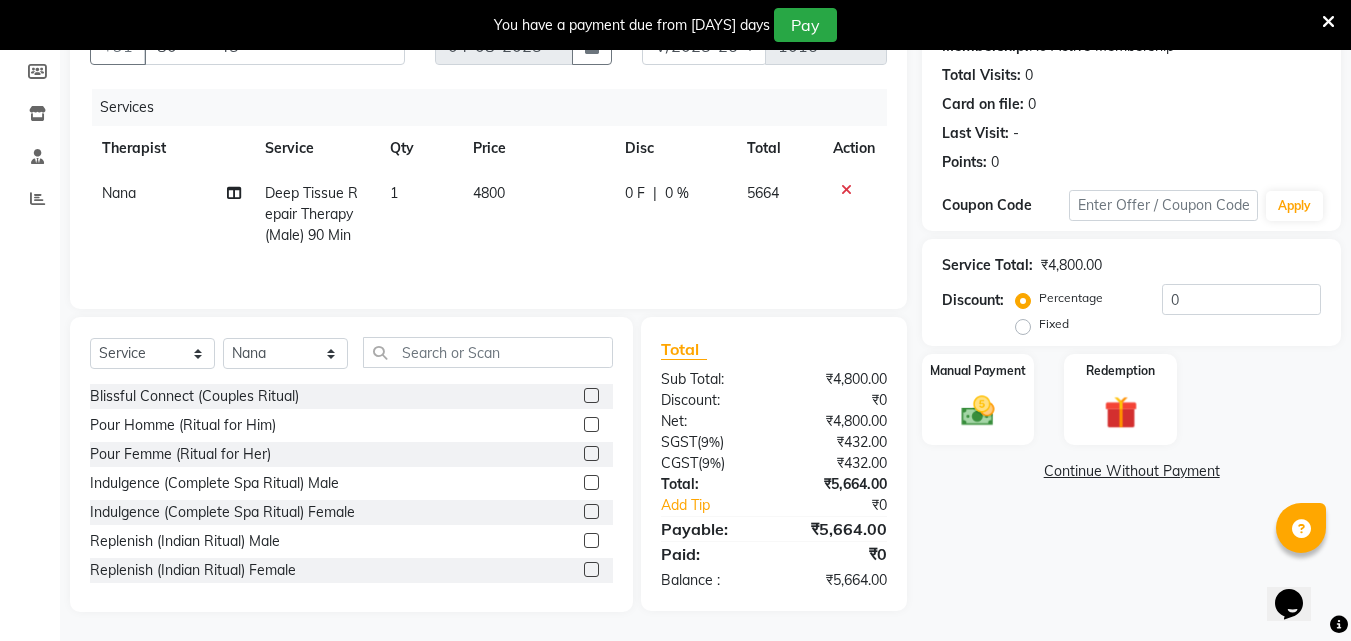 scroll, scrollTop: 210, scrollLeft: 0, axis: vertical 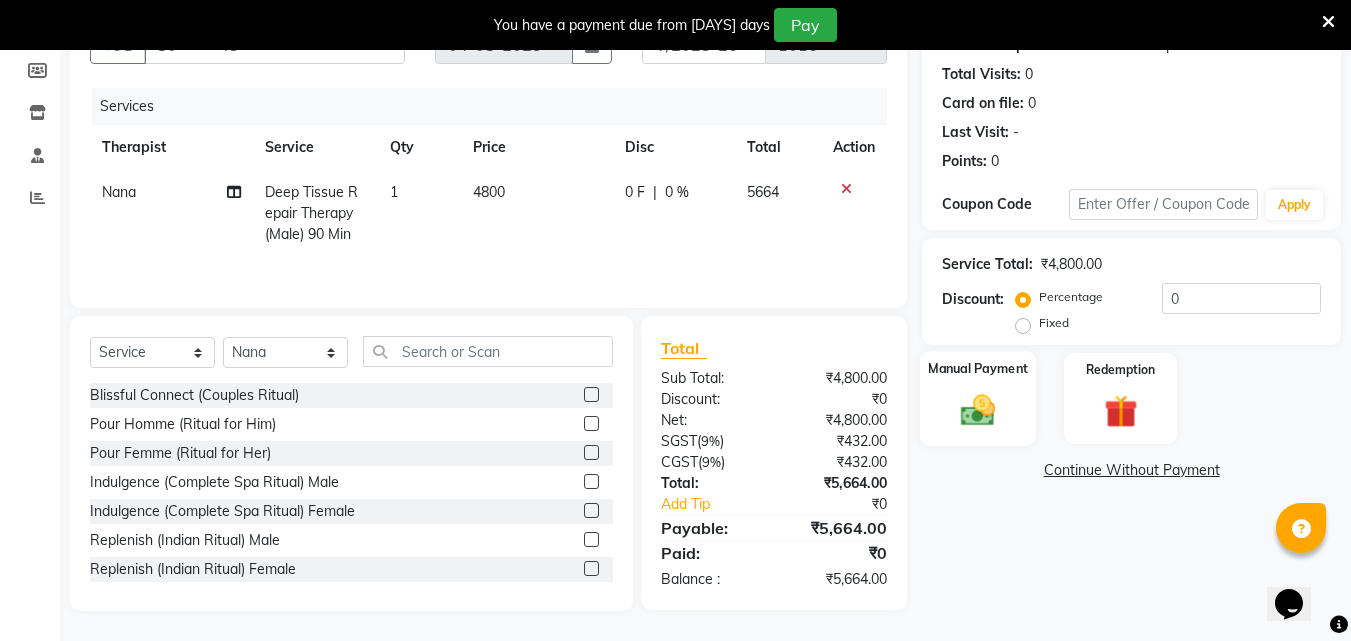 click 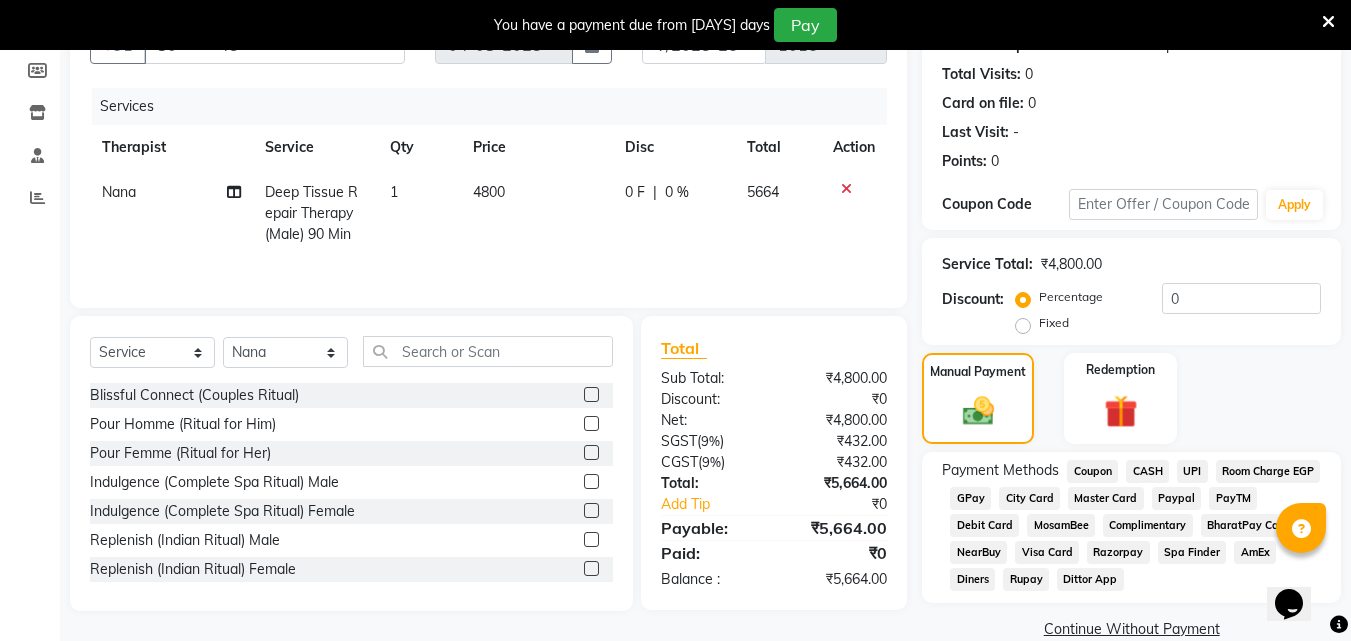 click on "CASH" 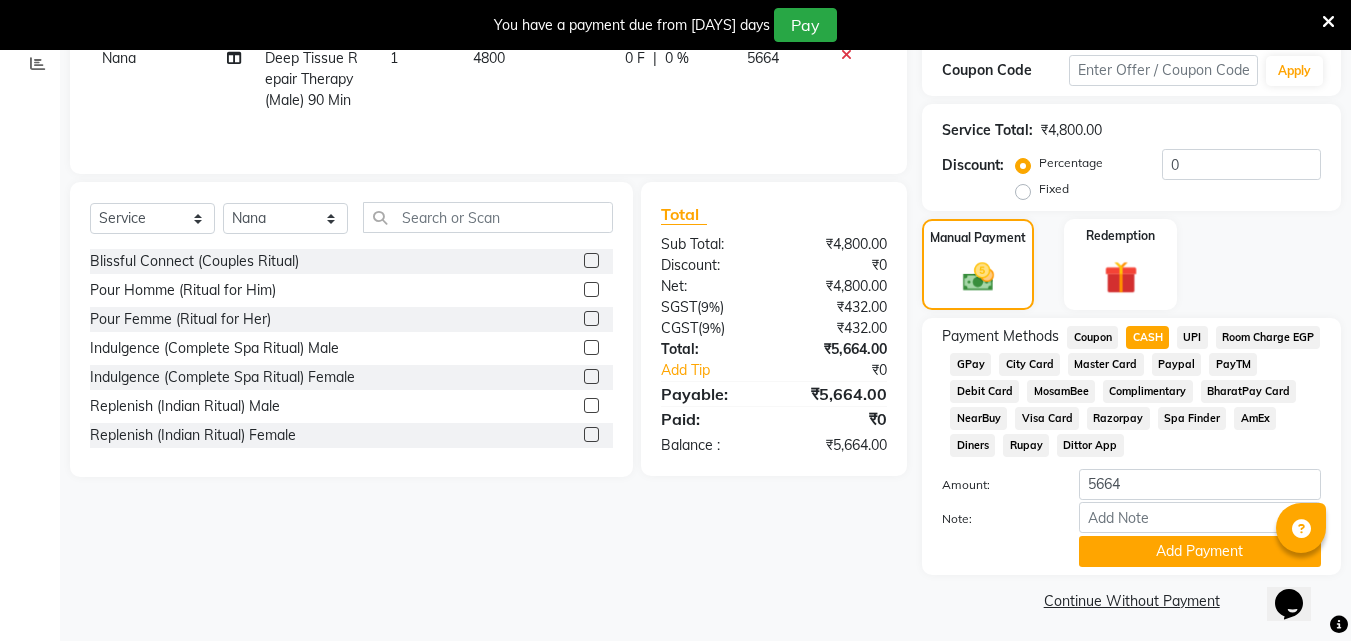 scroll, scrollTop: 349, scrollLeft: 0, axis: vertical 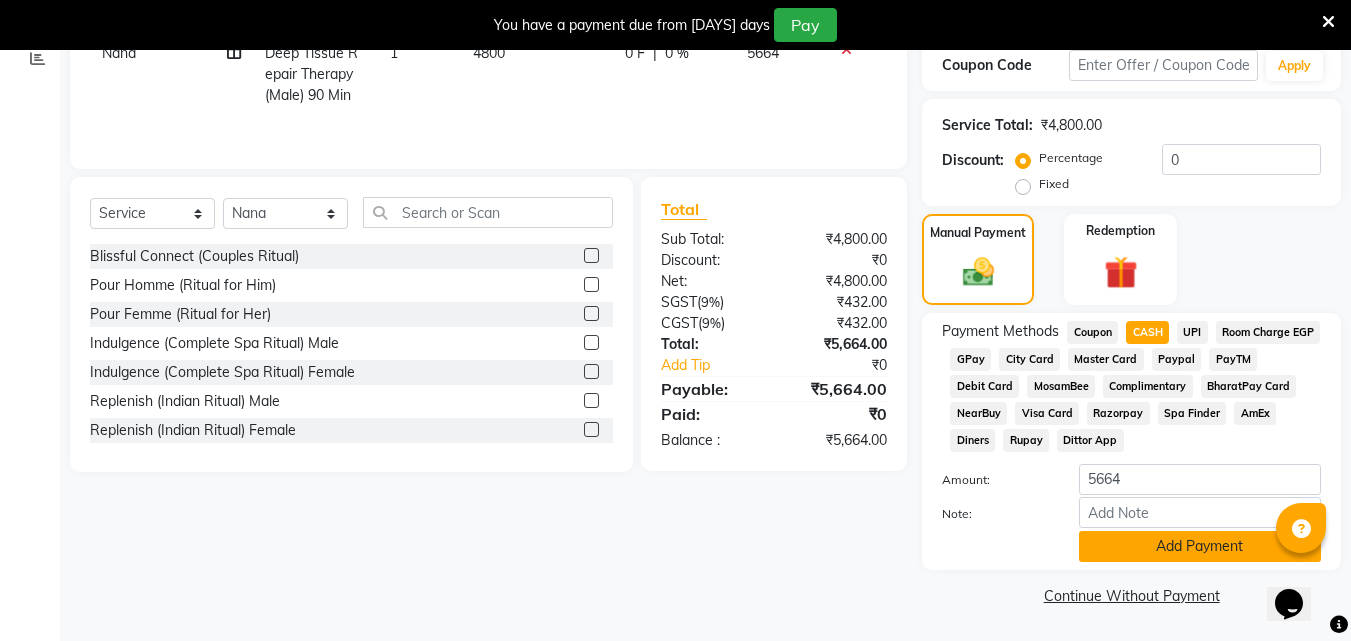click on "Add Payment" 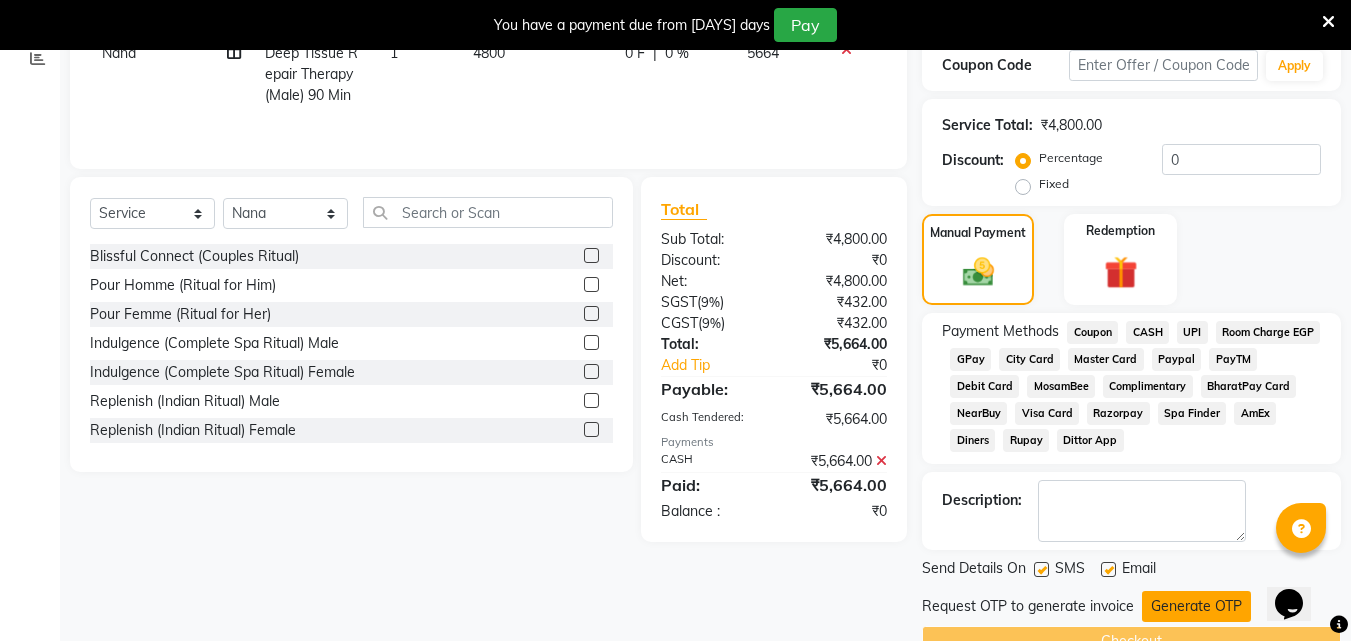 click on "Generate OTP" 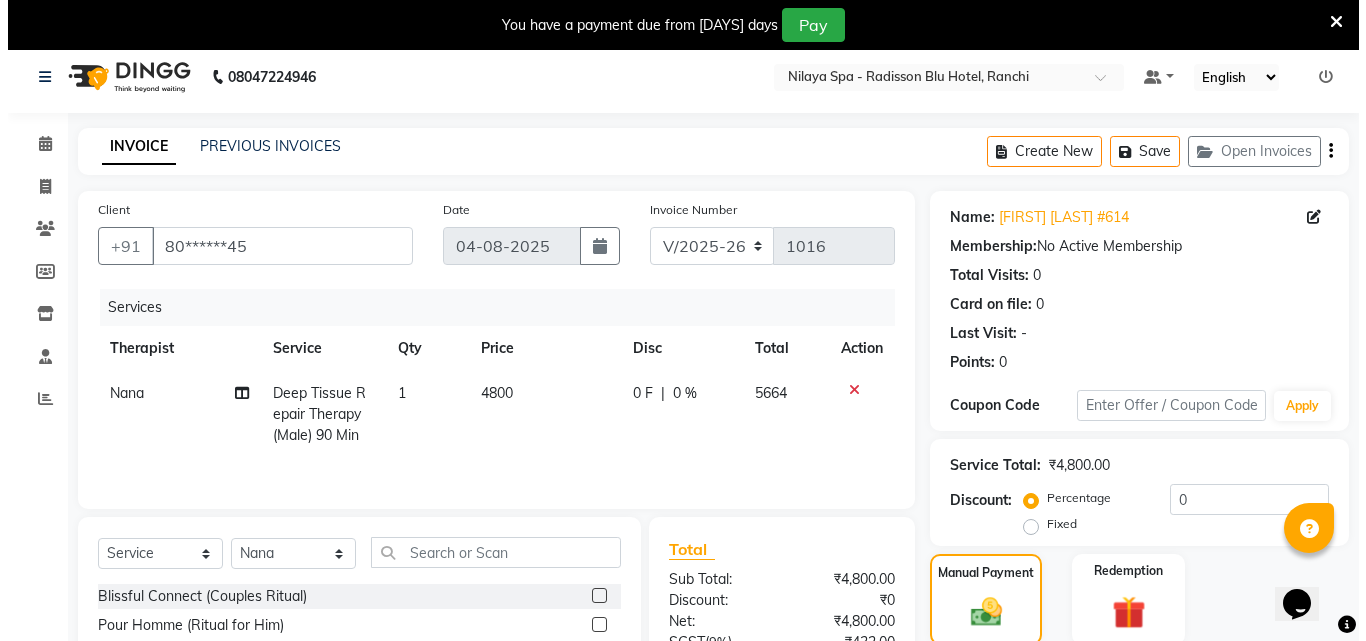 scroll, scrollTop: 0, scrollLeft: 0, axis: both 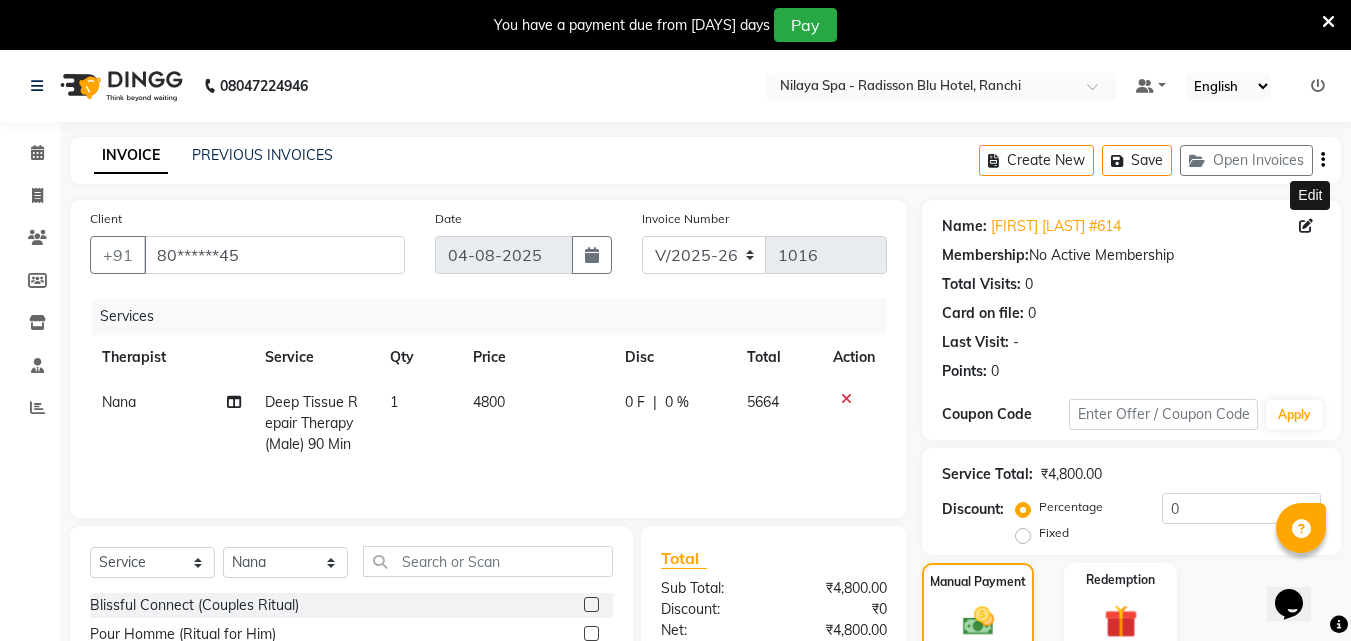 click 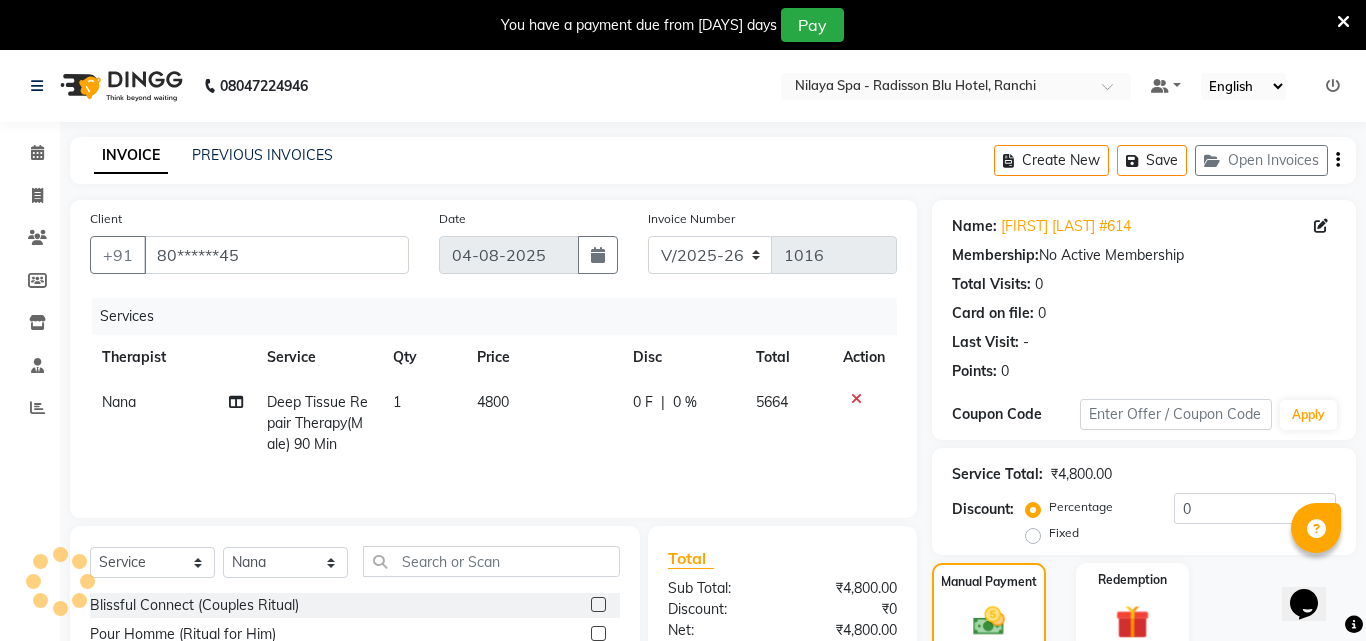 select on "male" 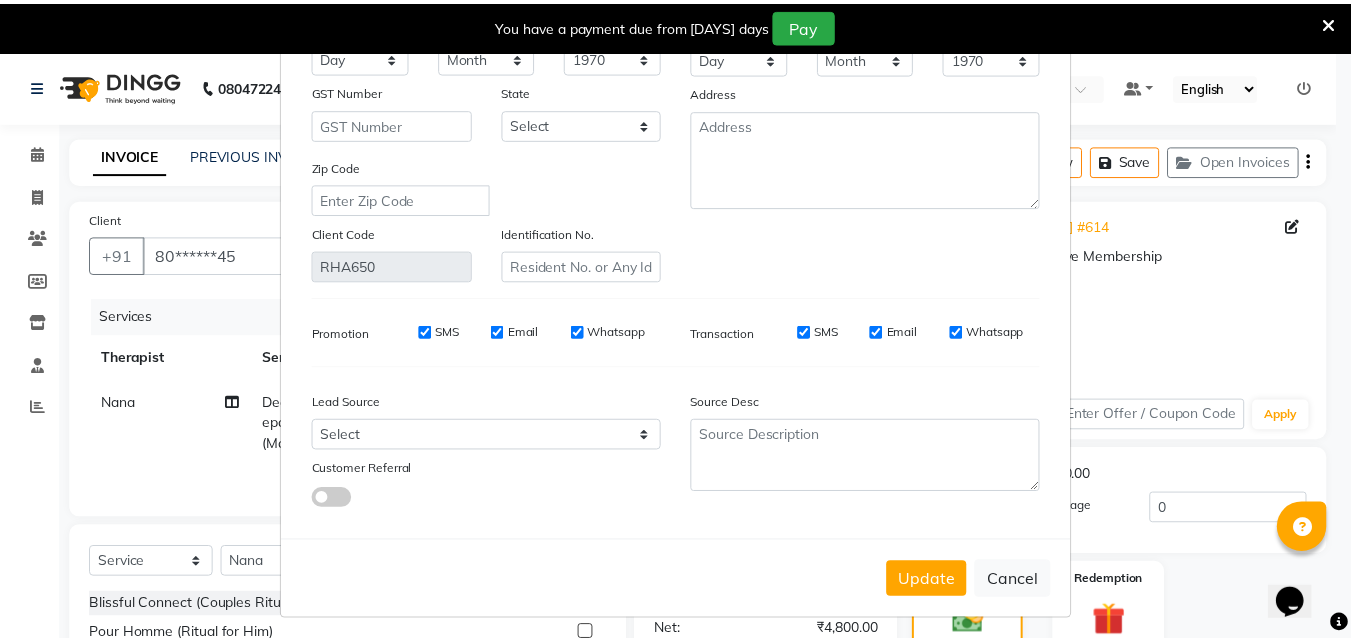 scroll, scrollTop: 246, scrollLeft: 0, axis: vertical 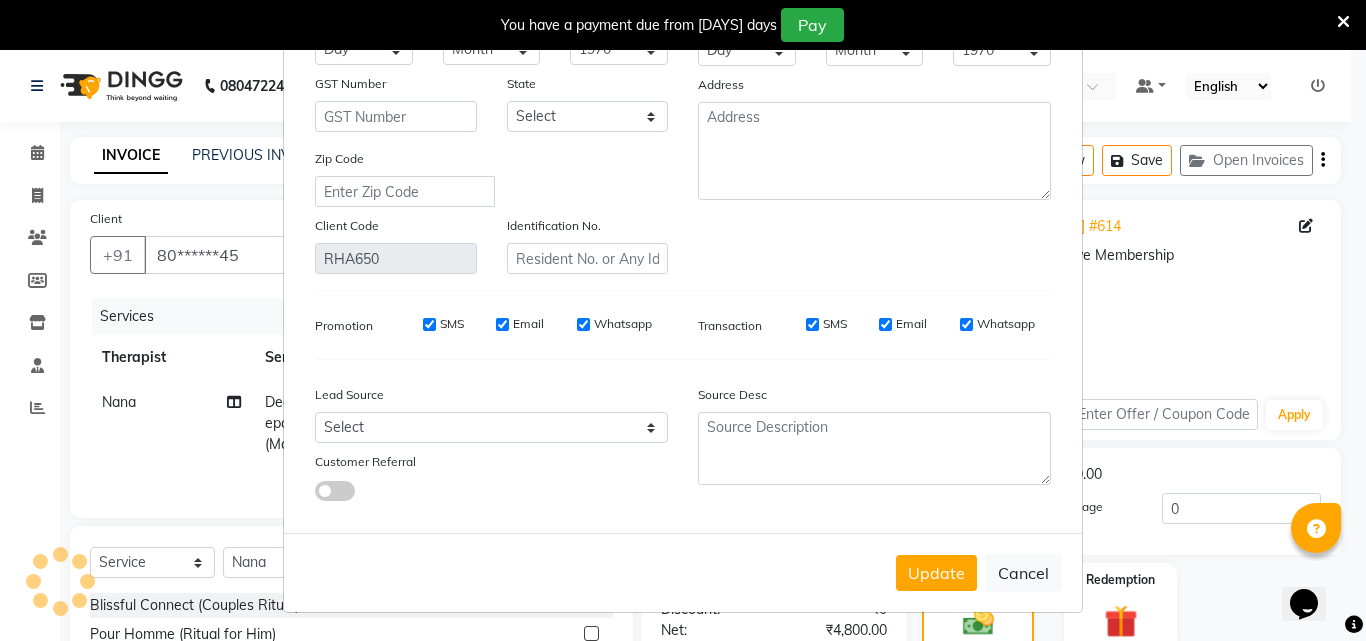 click on "Update" at bounding box center [936, 573] 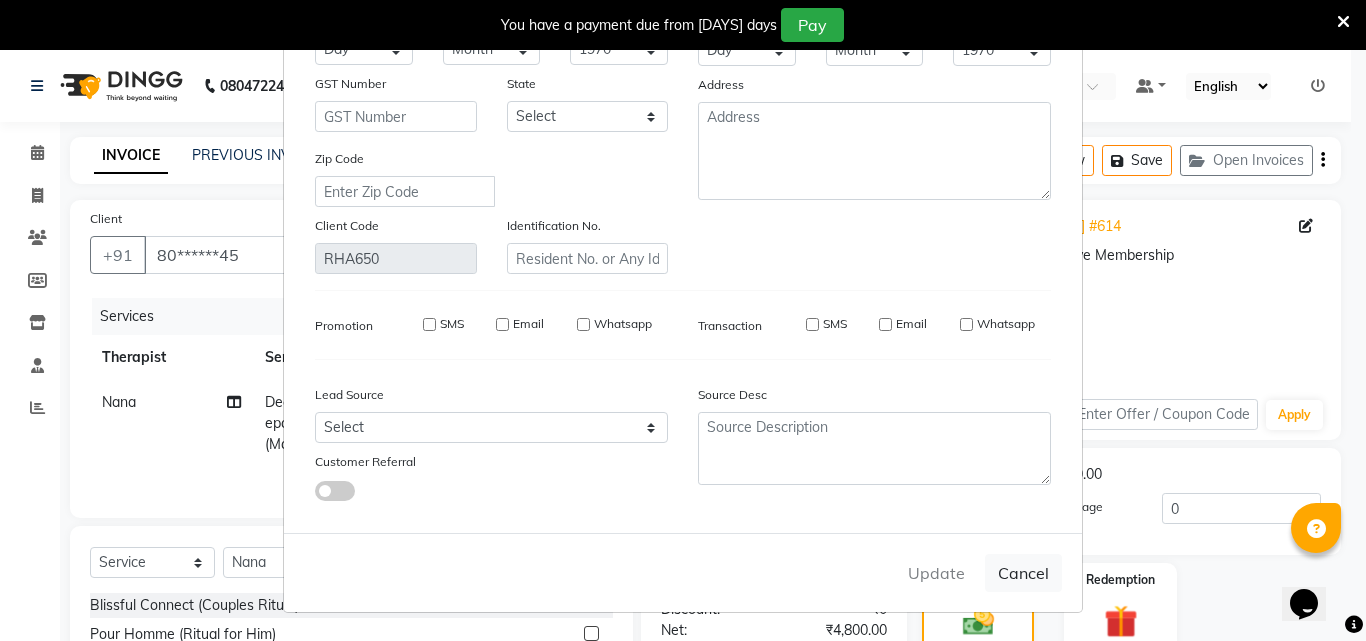 type 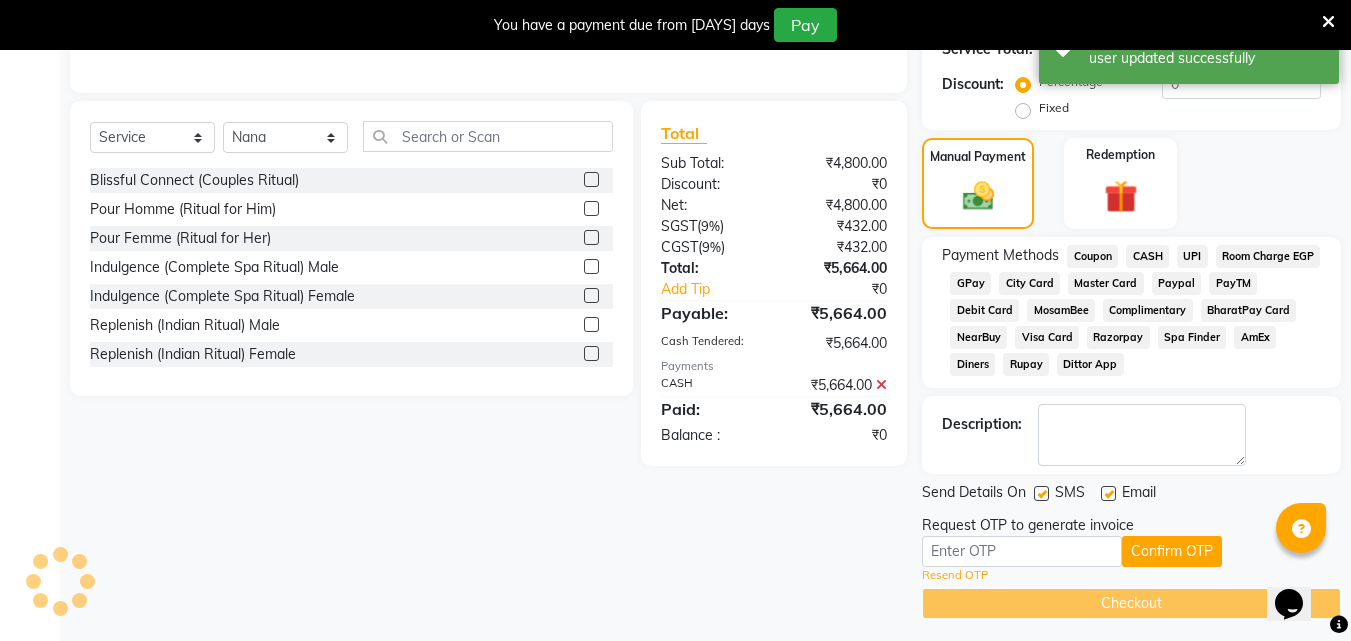 scroll, scrollTop: 433, scrollLeft: 0, axis: vertical 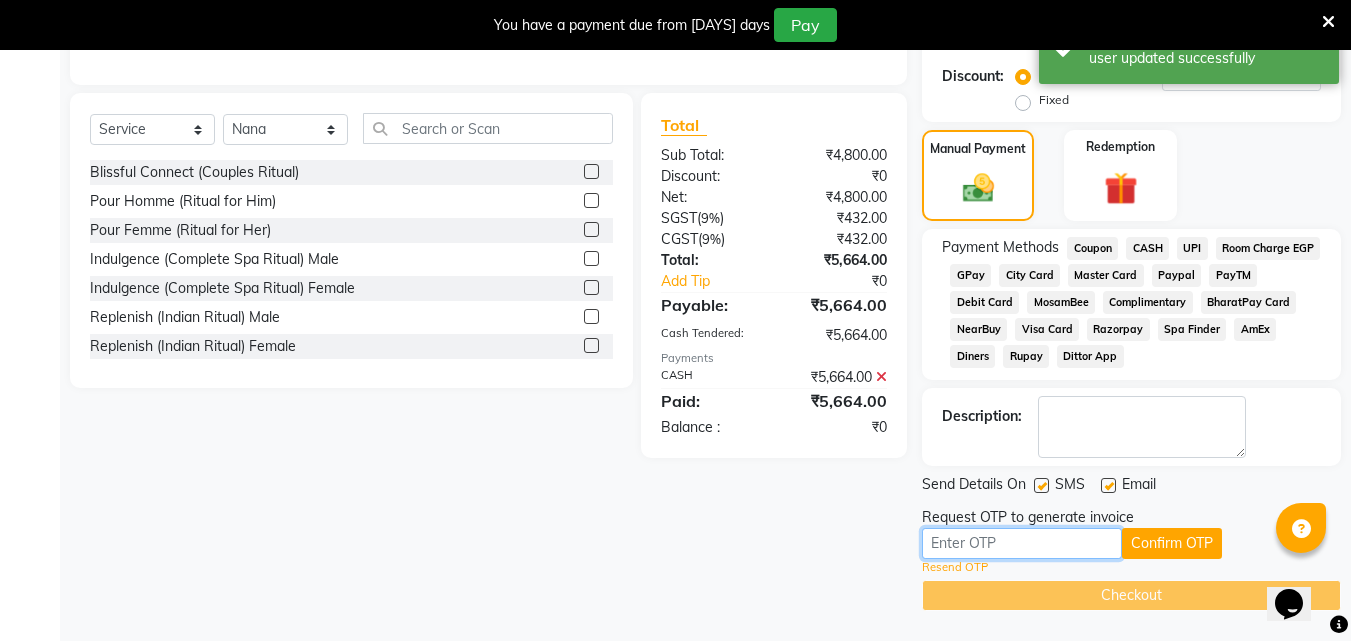 click at bounding box center (1022, 543) 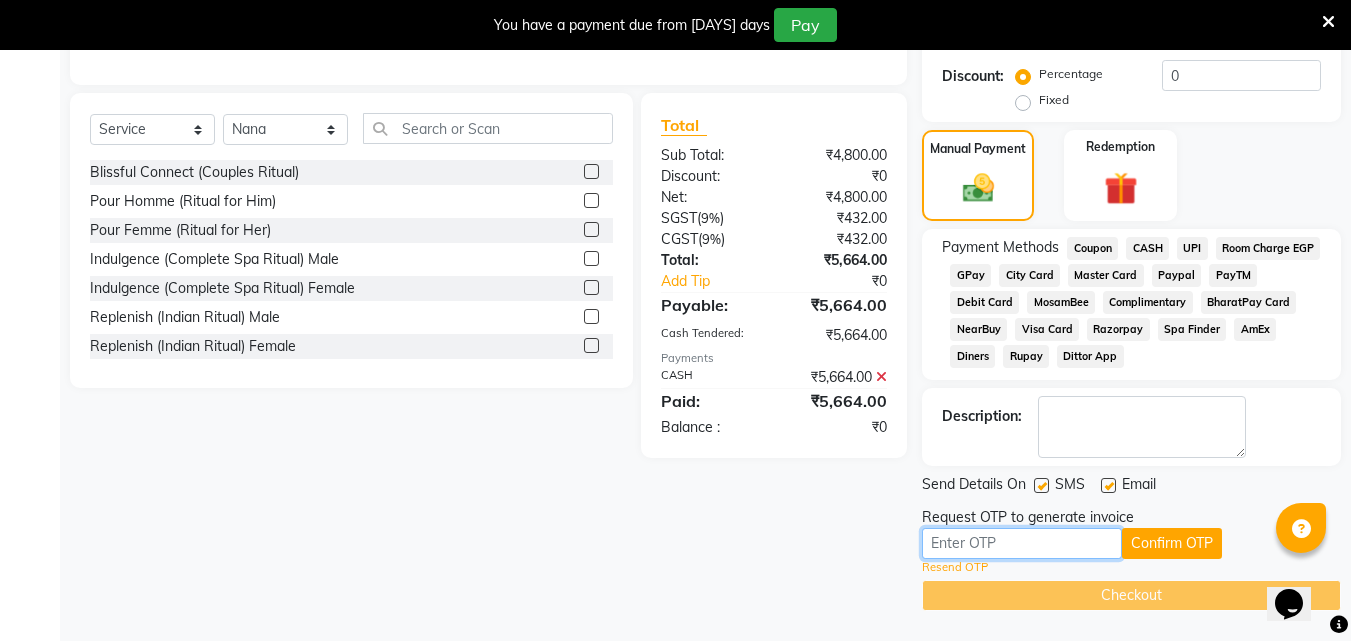 click at bounding box center [1022, 543] 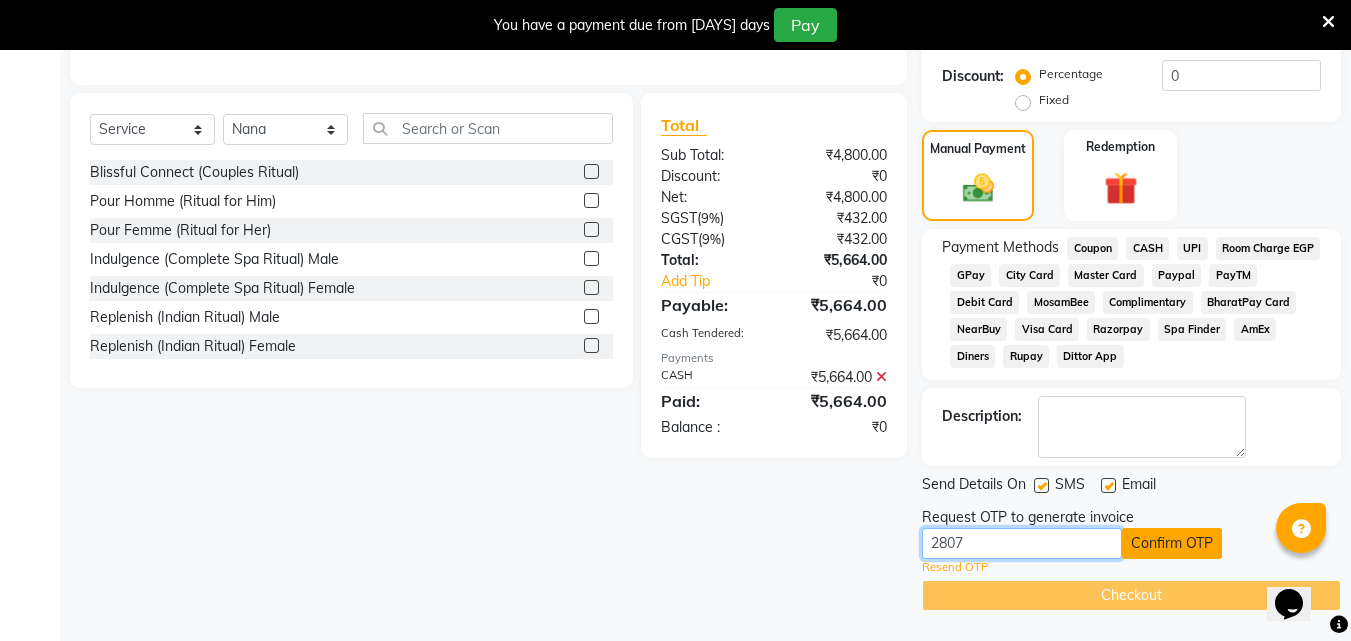 type on "2807" 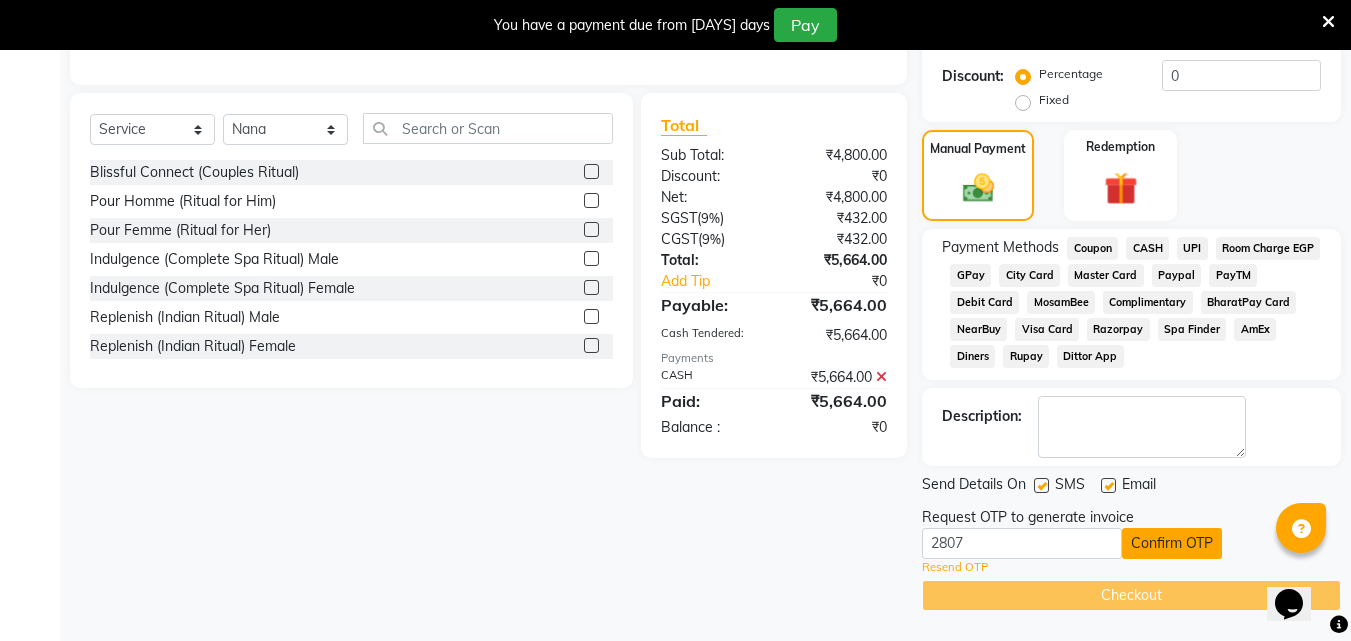click on "Confirm OTP" 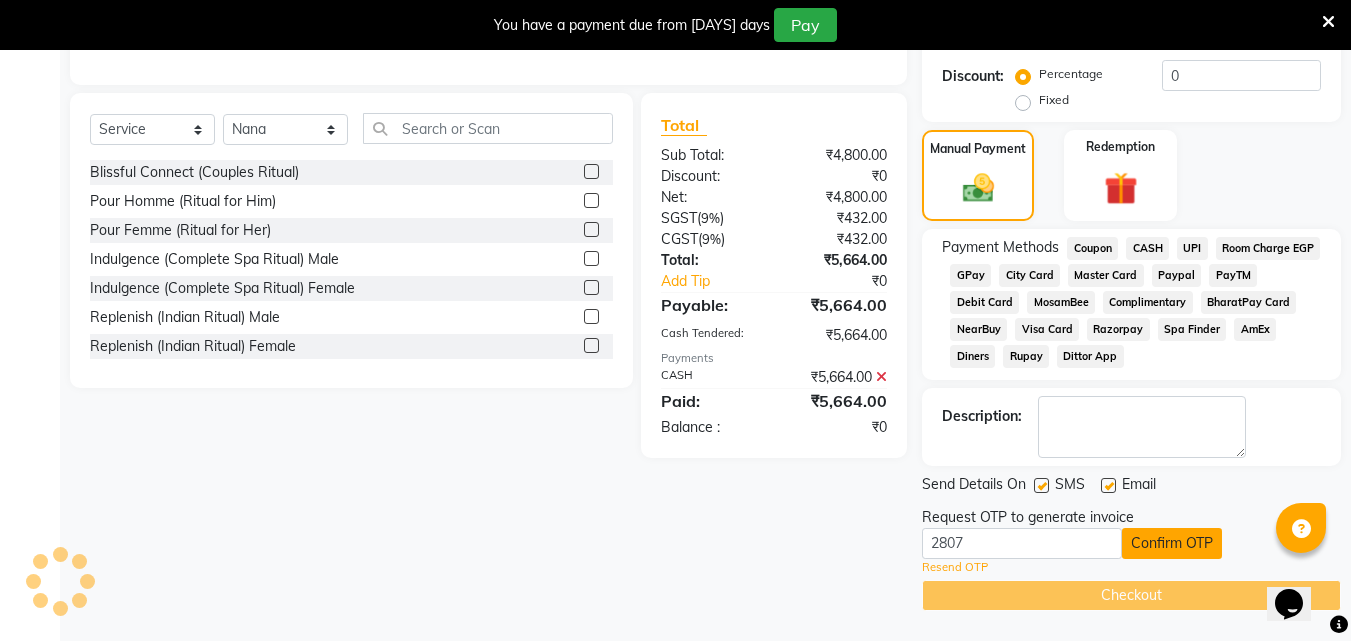 scroll, scrollTop: 356, scrollLeft: 0, axis: vertical 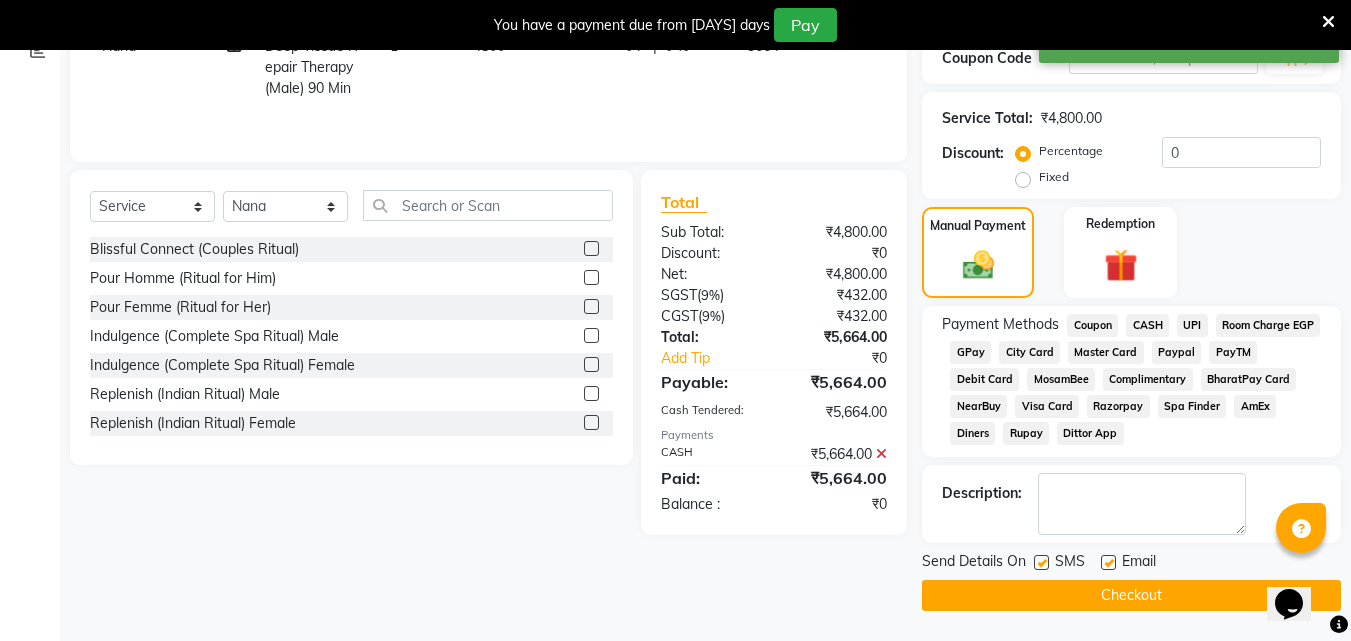 click on "Checkout" 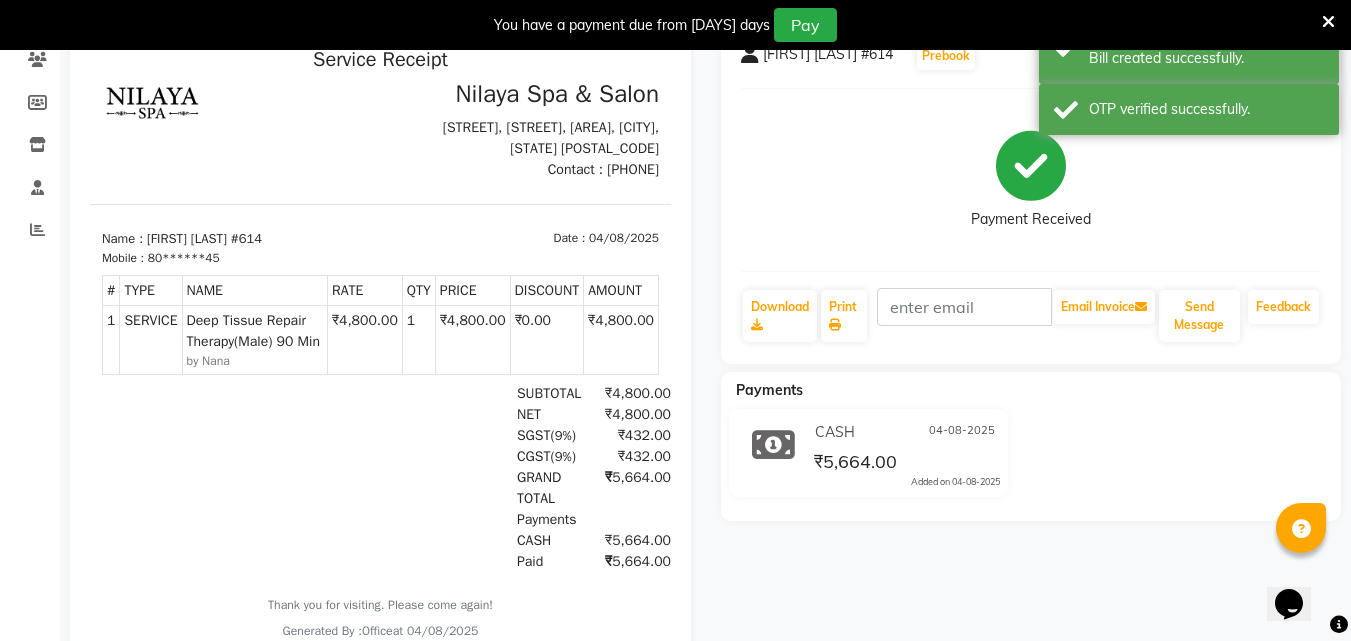 scroll, scrollTop: 0, scrollLeft: 0, axis: both 